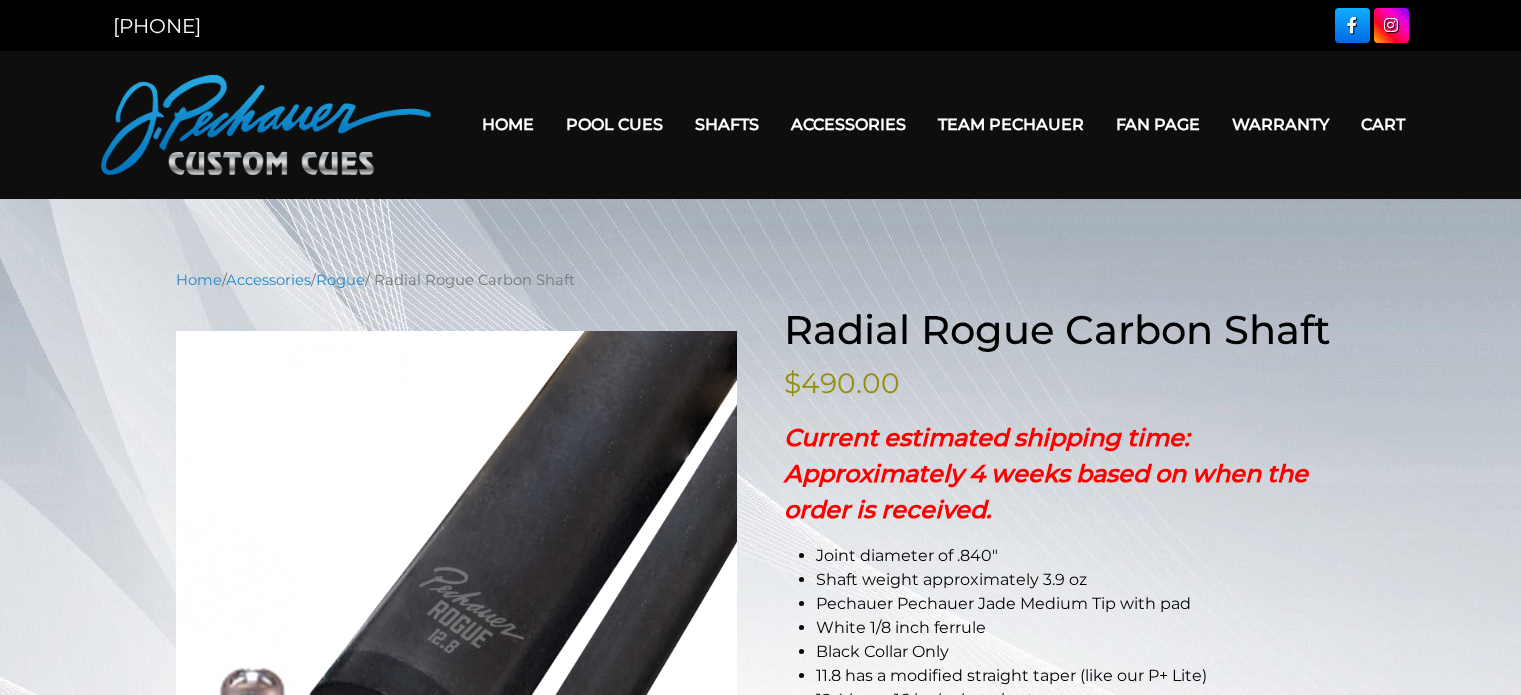 scroll, scrollTop: 0, scrollLeft: 0, axis: both 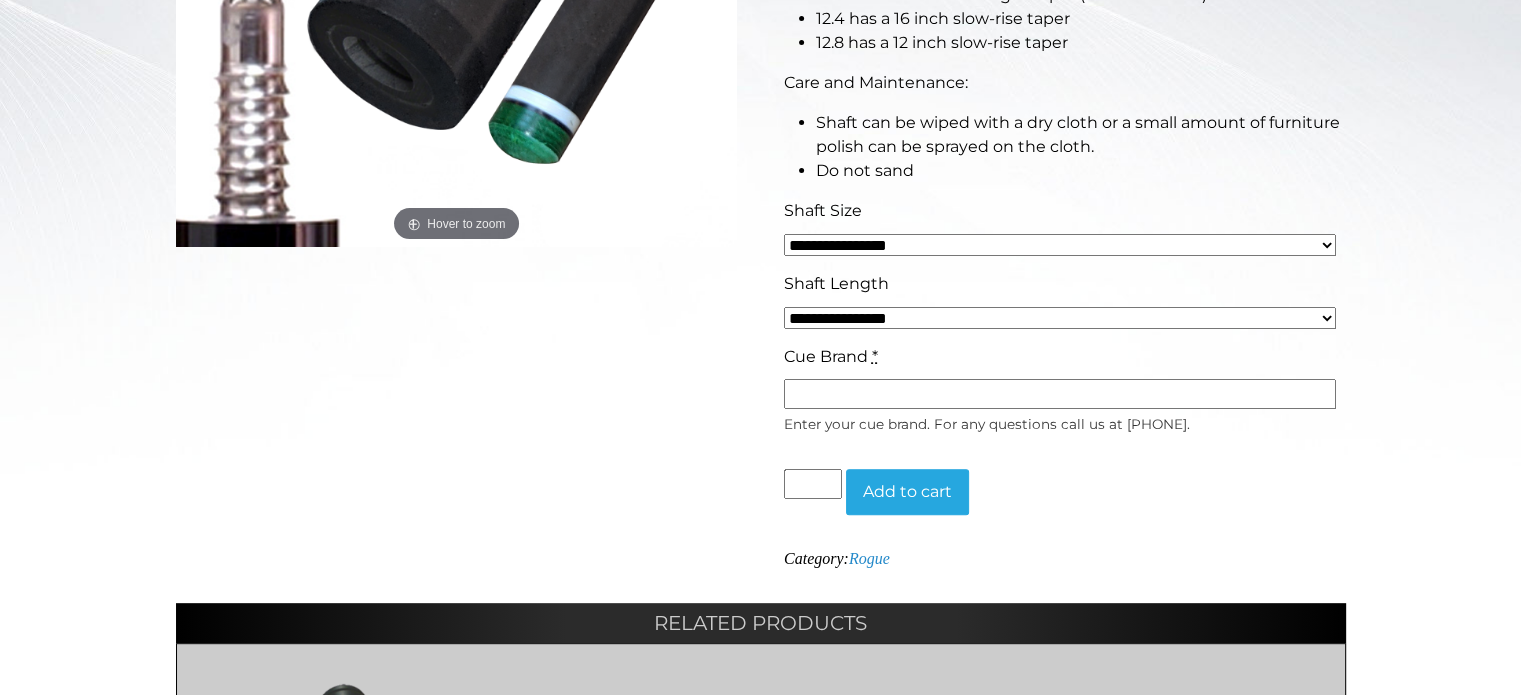 click on "**********" at bounding box center (1060, 245) 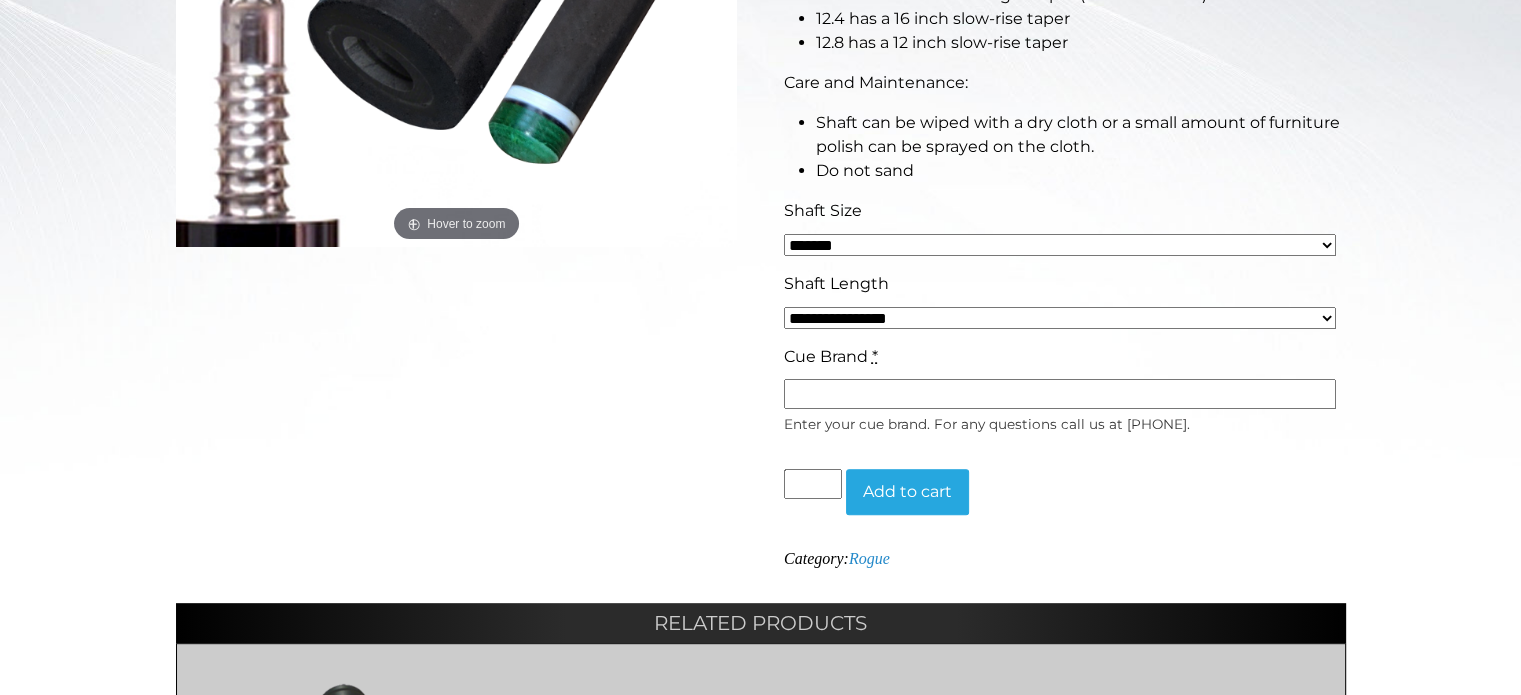 click on "**********" at bounding box center (1060, 245) 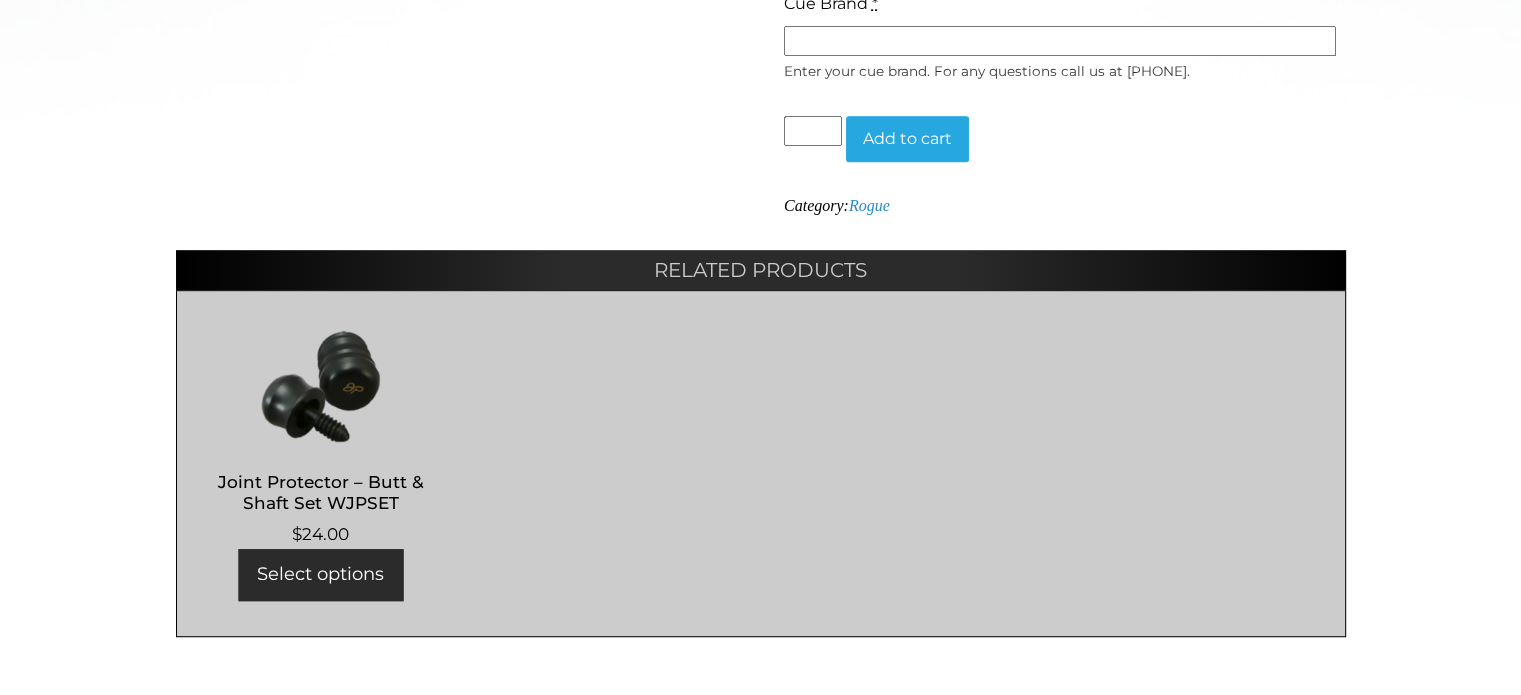 scroll, scrollTop: 1028, scrollLeft: 0, axis: vertical 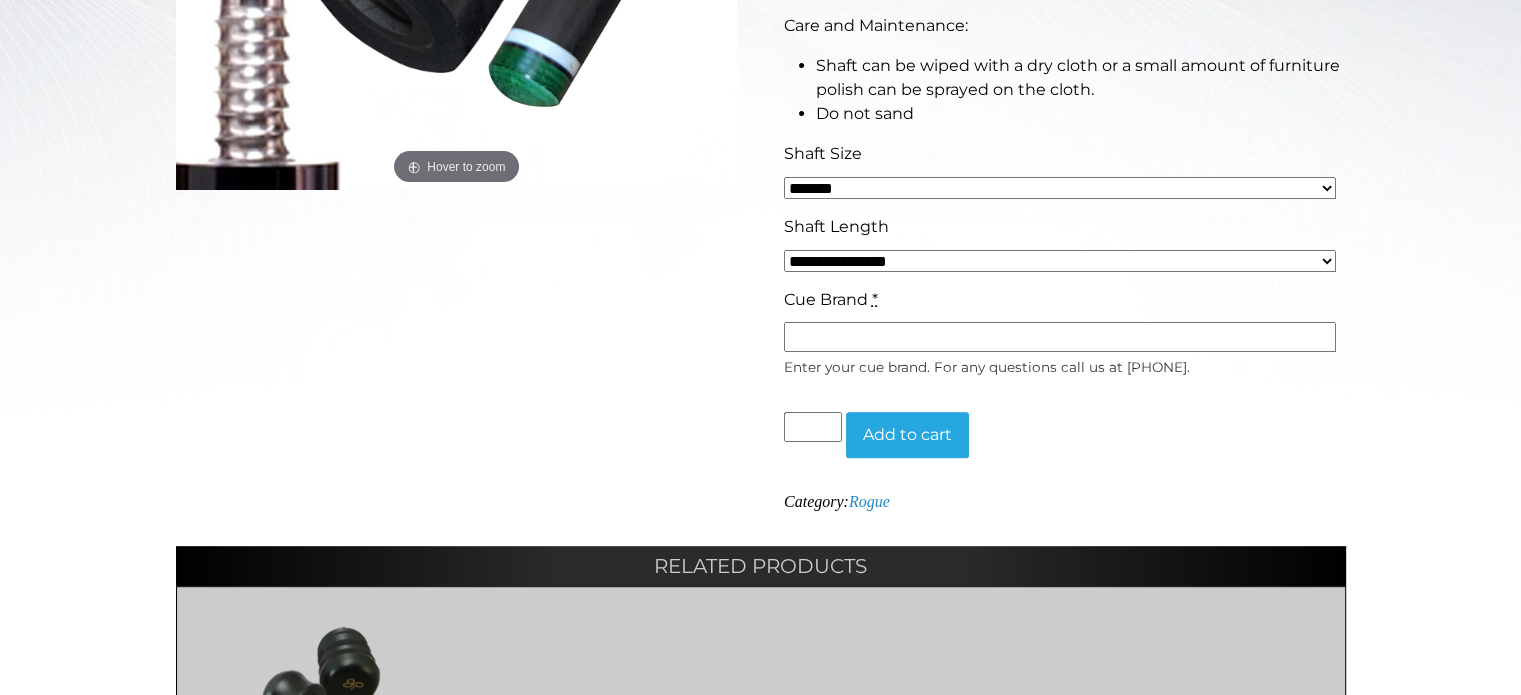 click on "Add to cart" at bounding box center (907, 435) 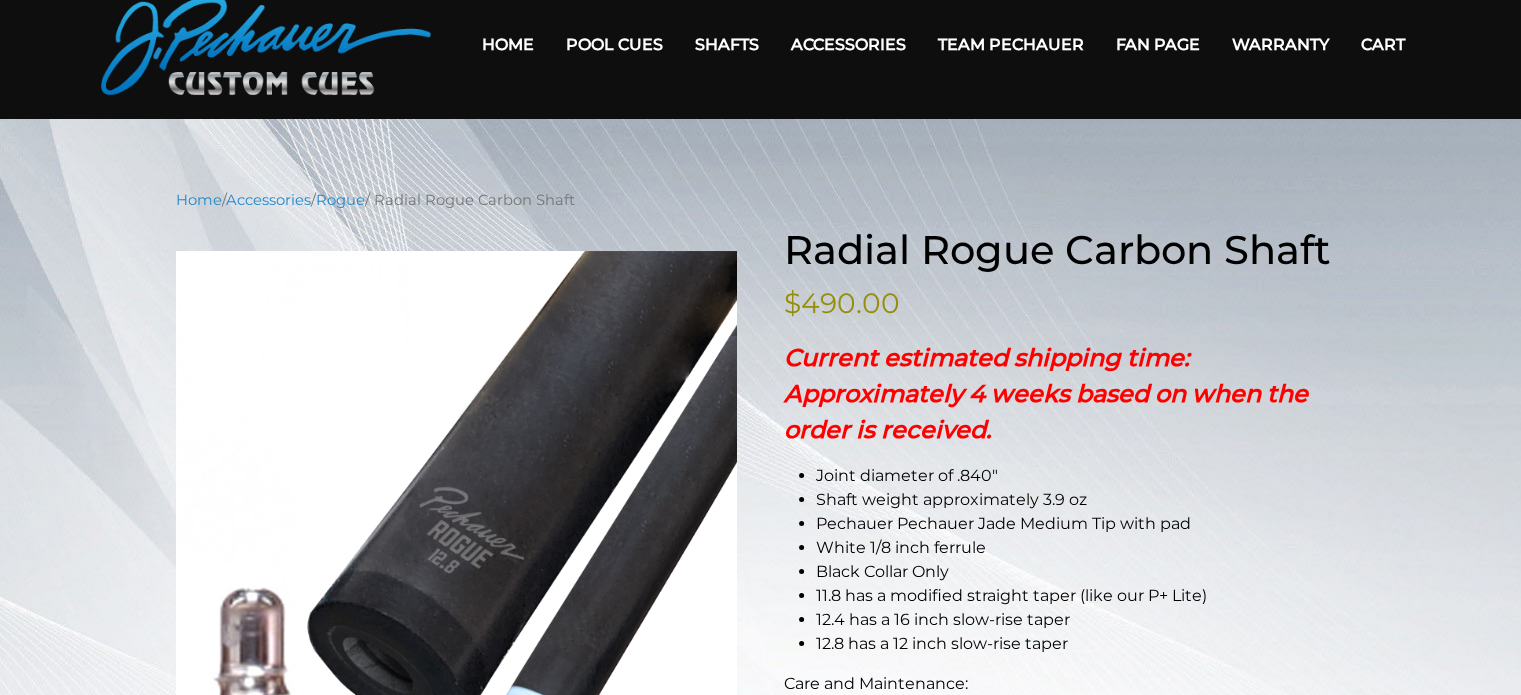 scroll, scrollTop: 82, scrollLeft: 0, axis: vertical 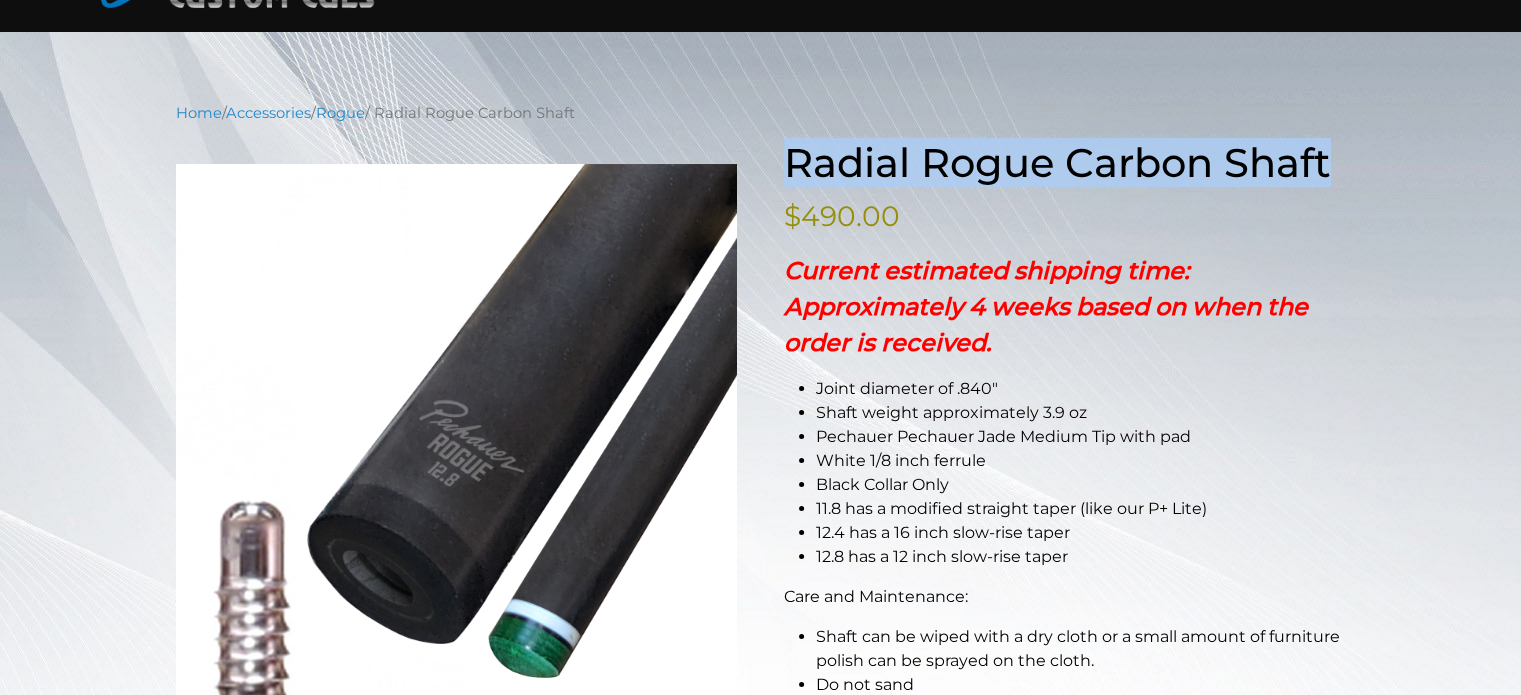 drag, startPoint x: 1327, startPoint y: 161, endPoint x: 795, endPoint y: 162, distance: 532.0009 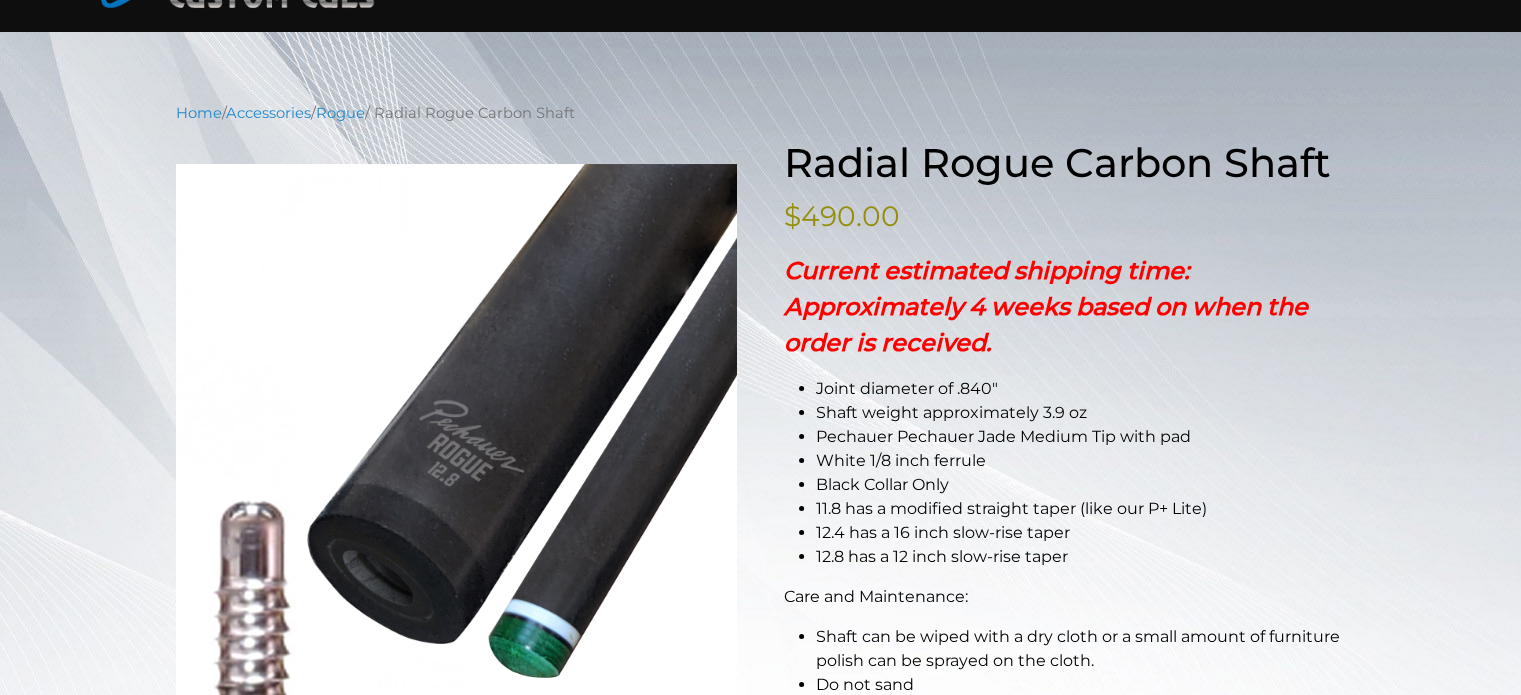 click on "Current estimated shipping time: Approximately 4 weeks based on when the order is received." at bounding box center (1065, 307) 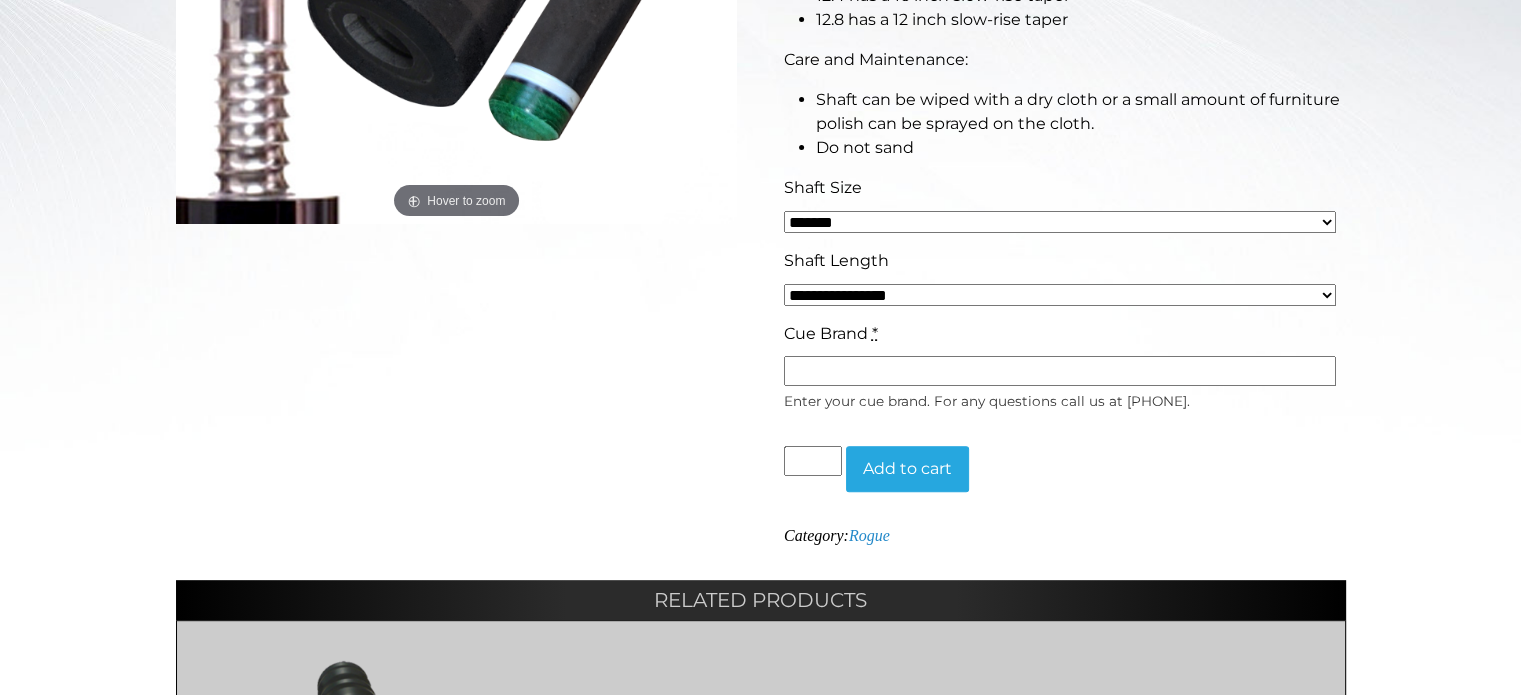 scroll, scrollTop: 715, scrollLeft: 0, axis: vertical 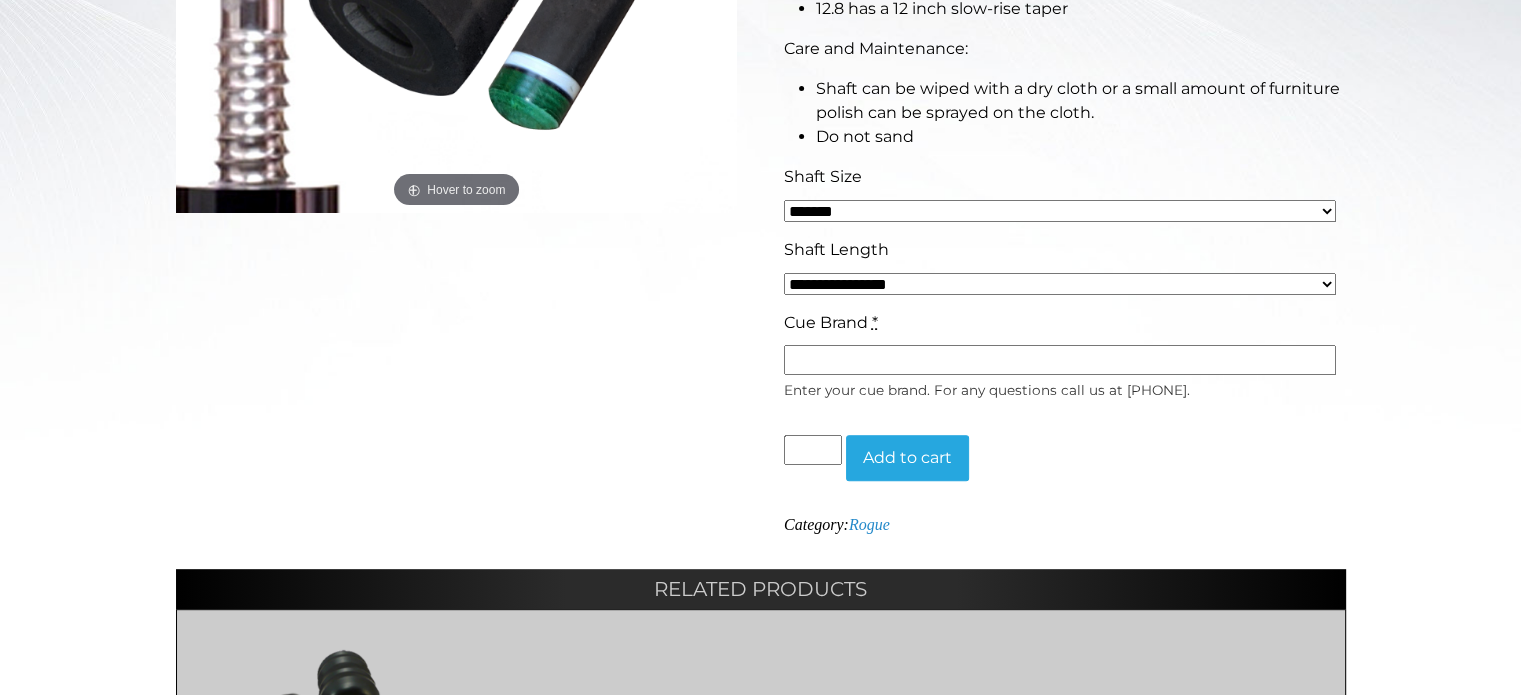 click on "Cue Brand   *" at bounding box center [1060, 360] 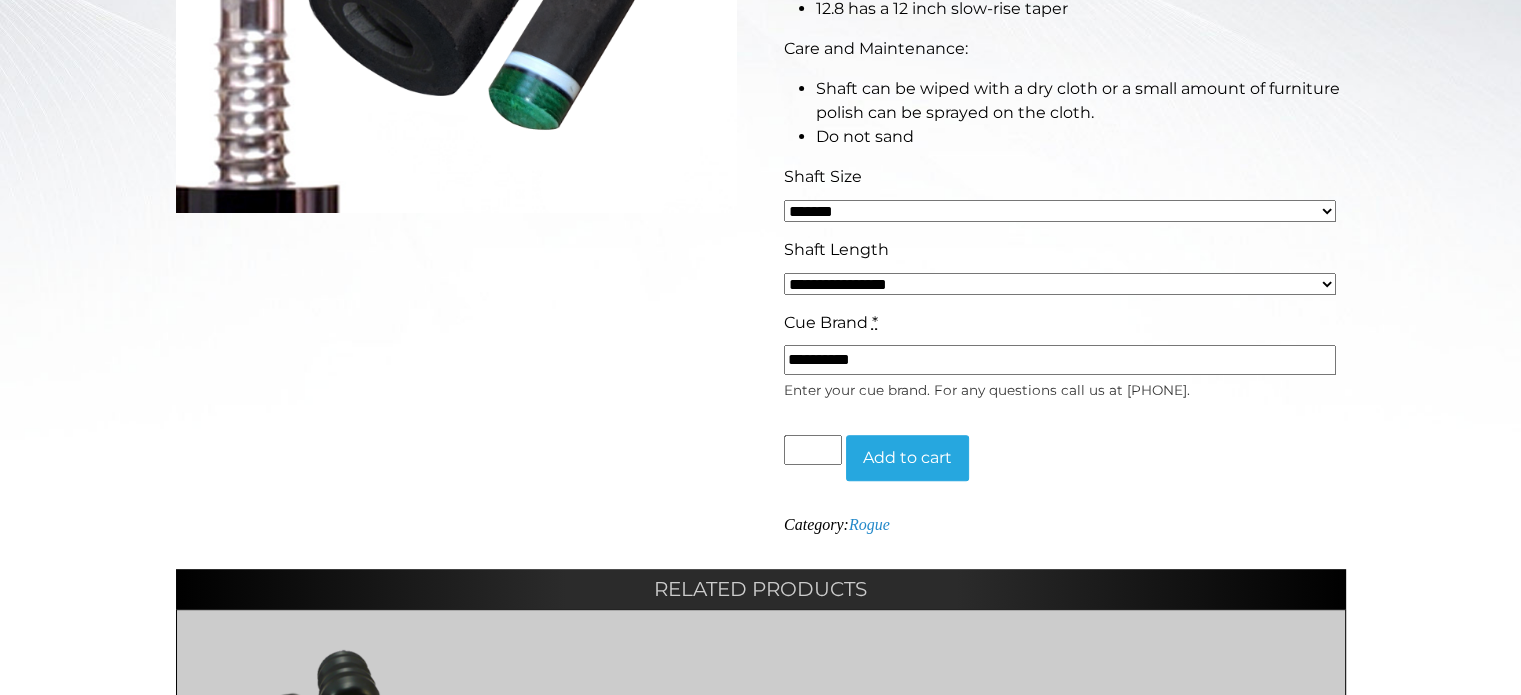 type on "*********" 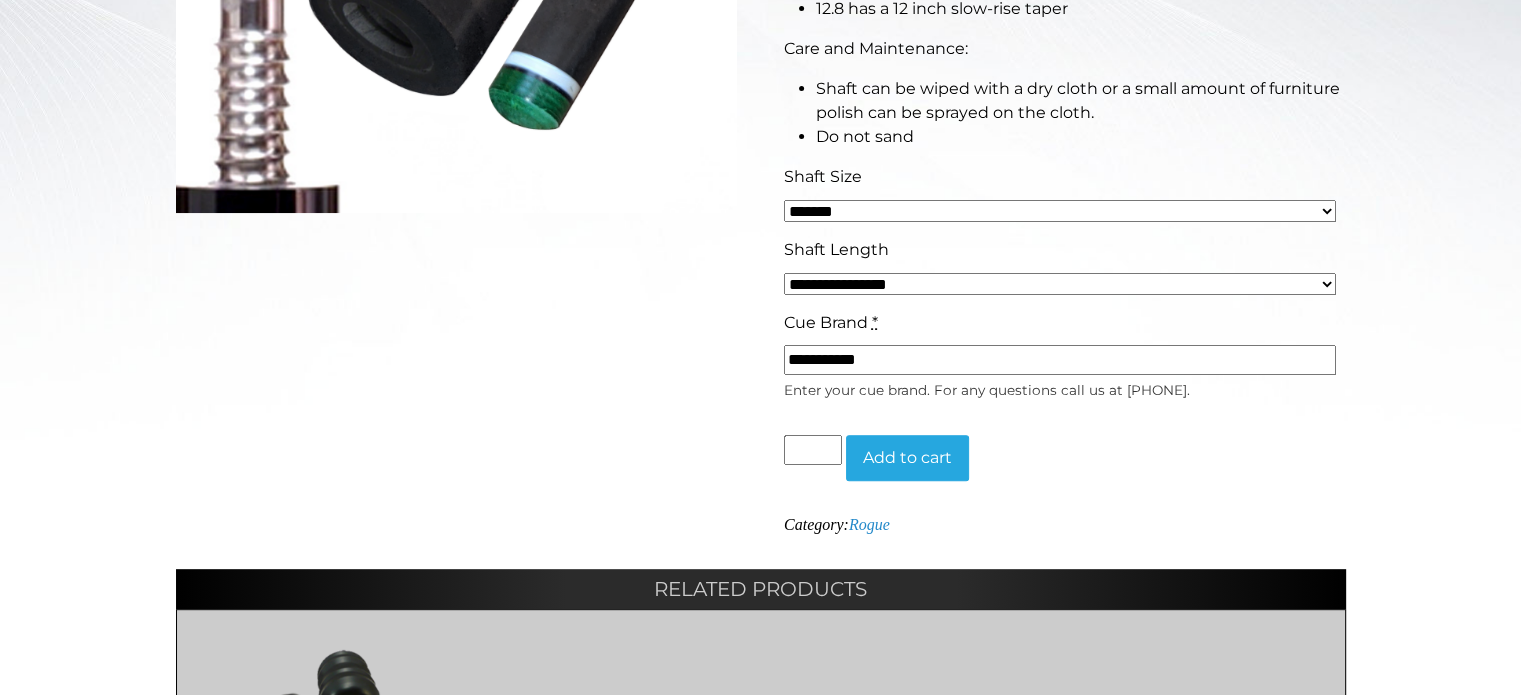 type on "**********" 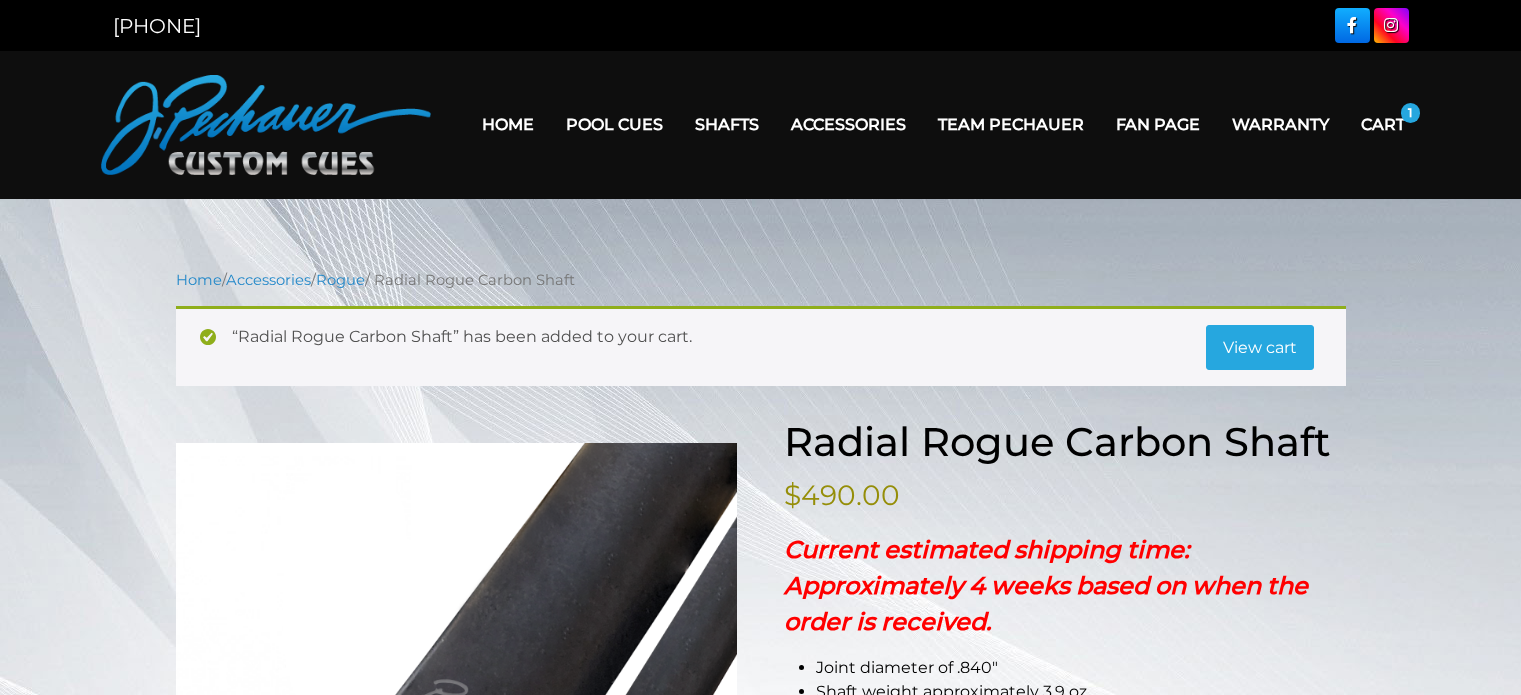 scroll, scrollTop: 0, scrollLeft: 0, axis: both 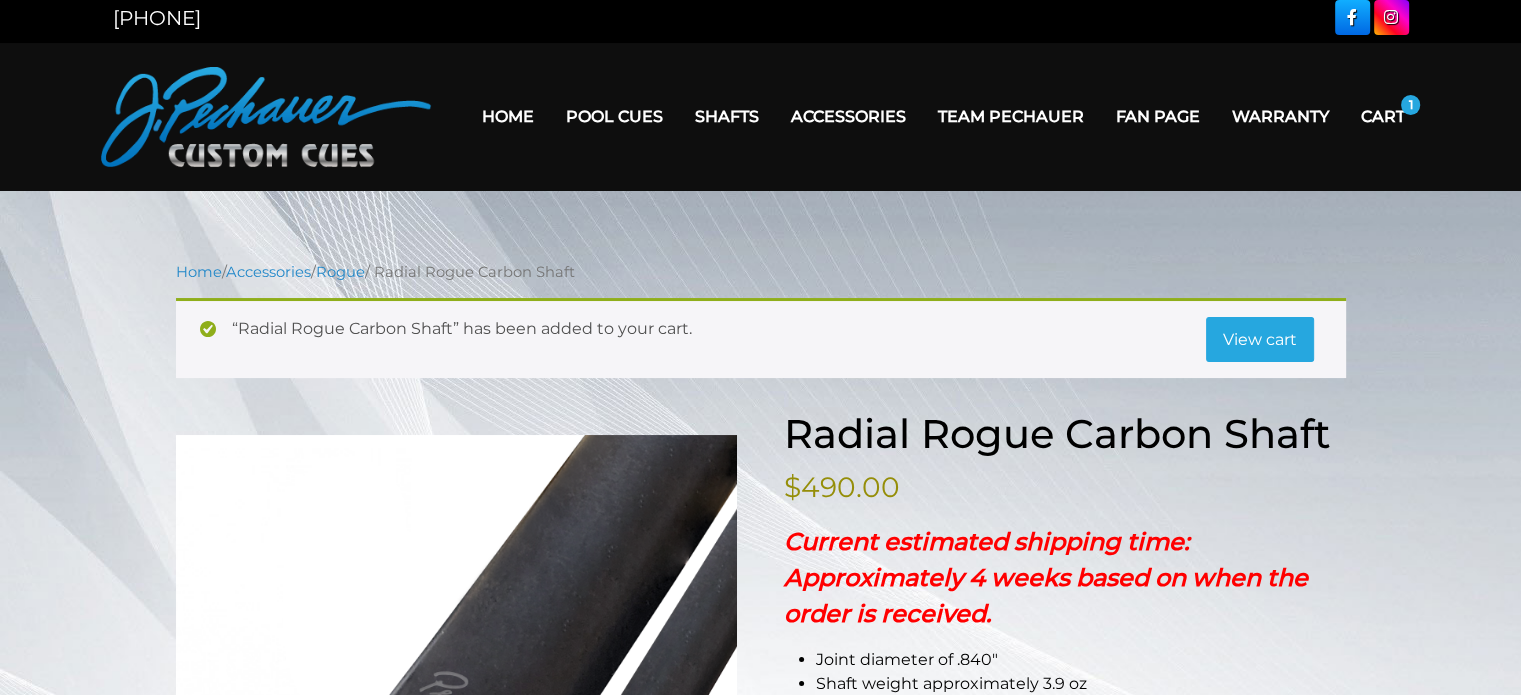 click on "View cart" at bounding box center [1260, 340] 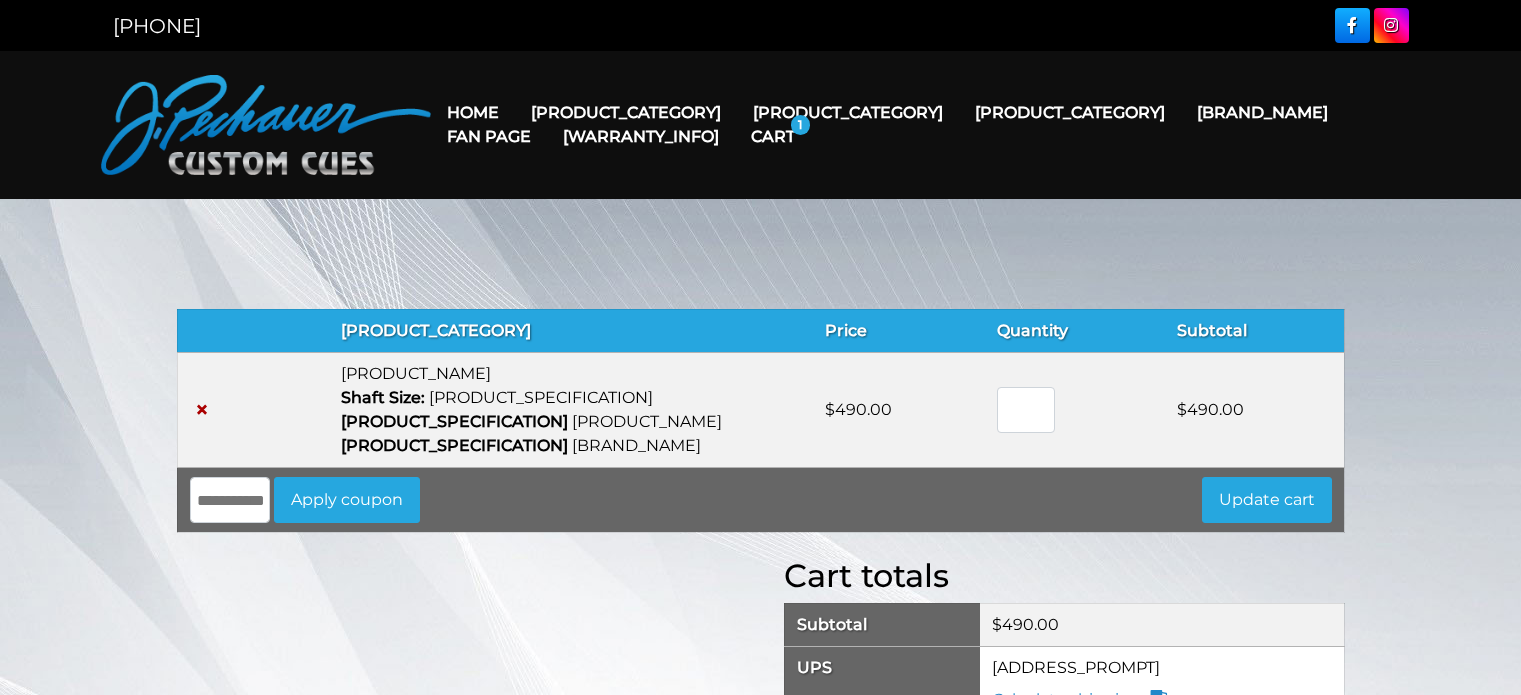 scroll, scrollTop: 0, scrollLeft: 0, axis: both 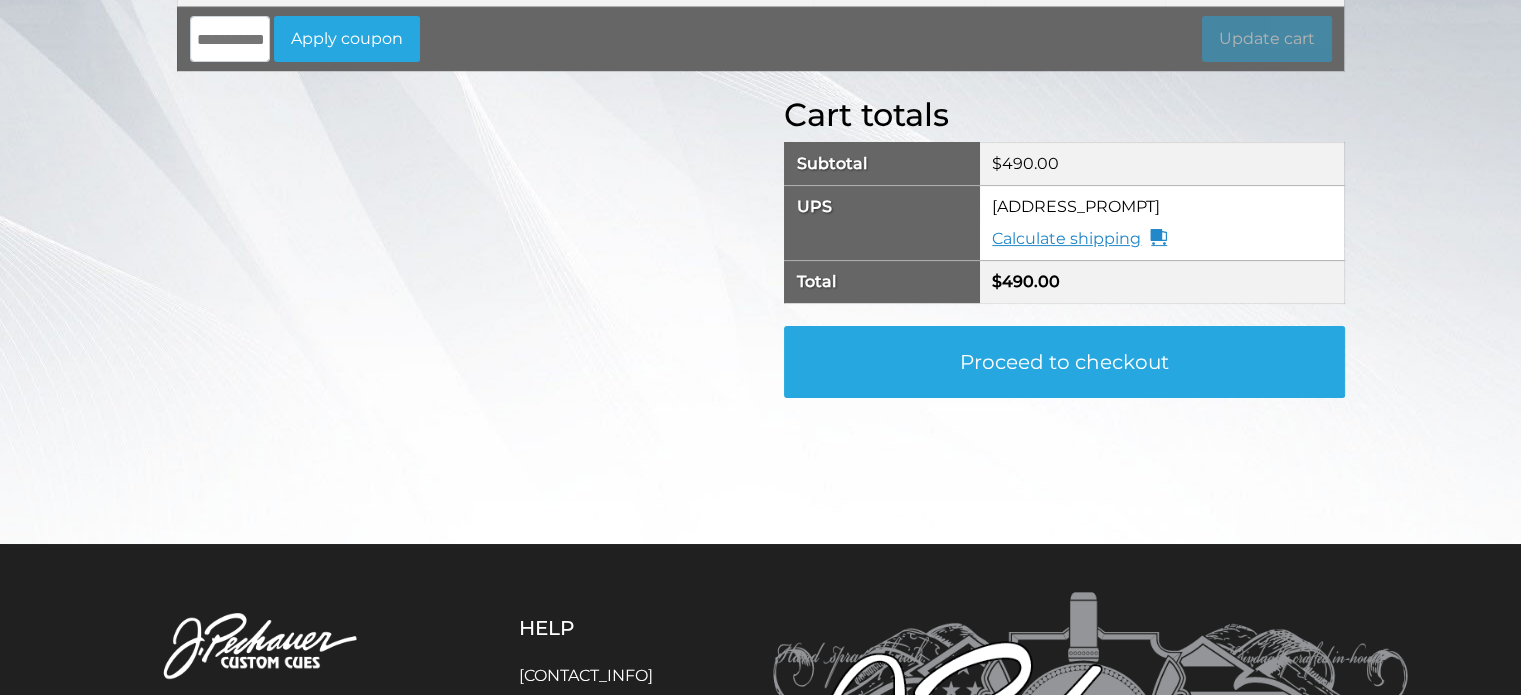 click on "Calculate shipping" at bounding box center [1079, 239] 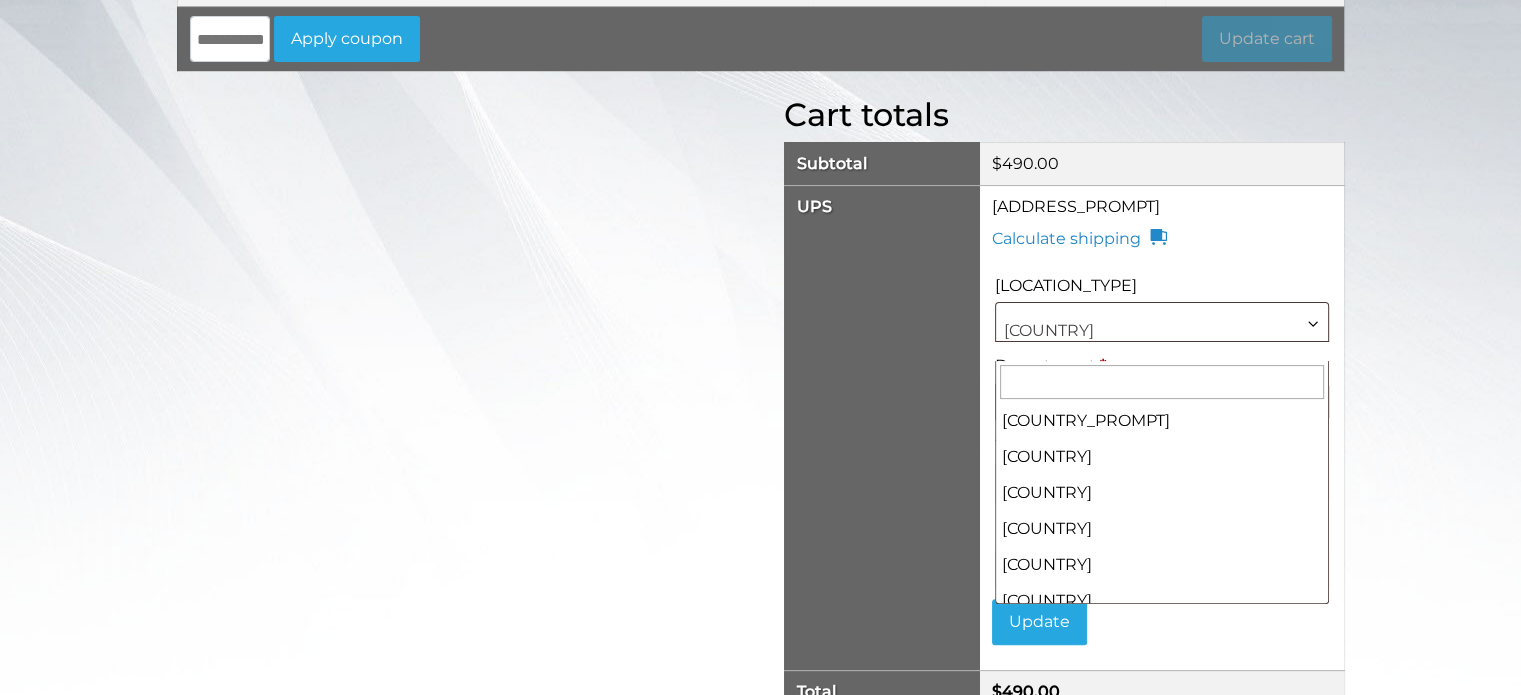 scroll, scrollTop: 1728, scrollLeft: 0, axis: vertical 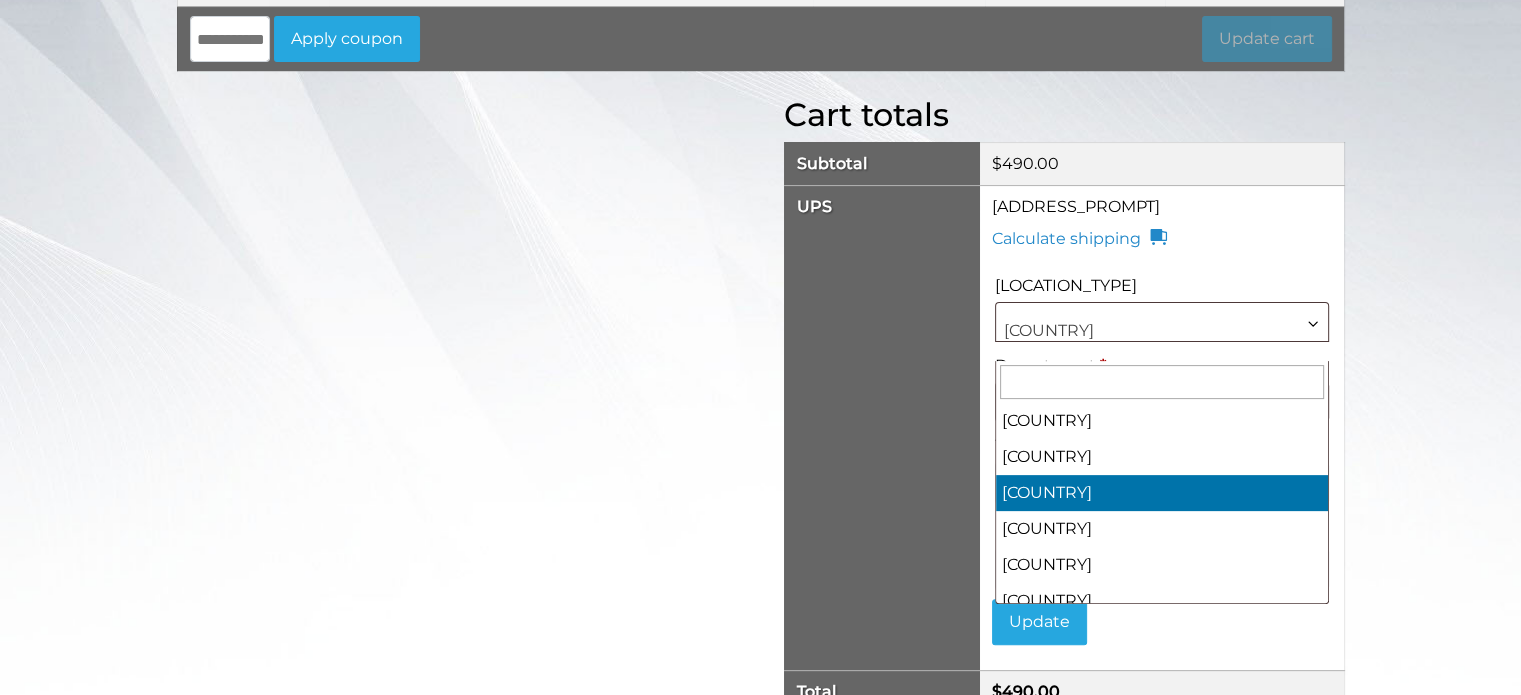 click at bounding box center (1313, 324) 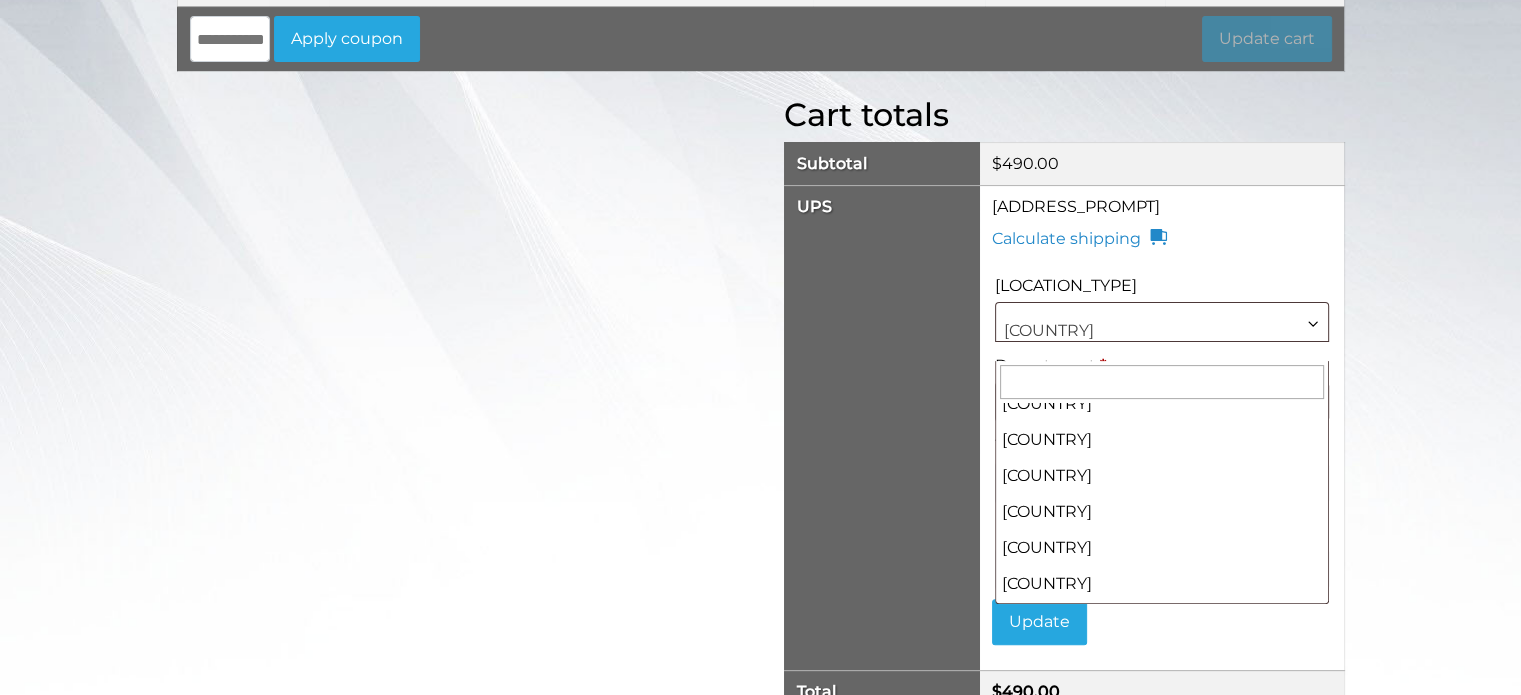 scroll, scrollTop: 7581, scrollLeft: 0, axis: vertical 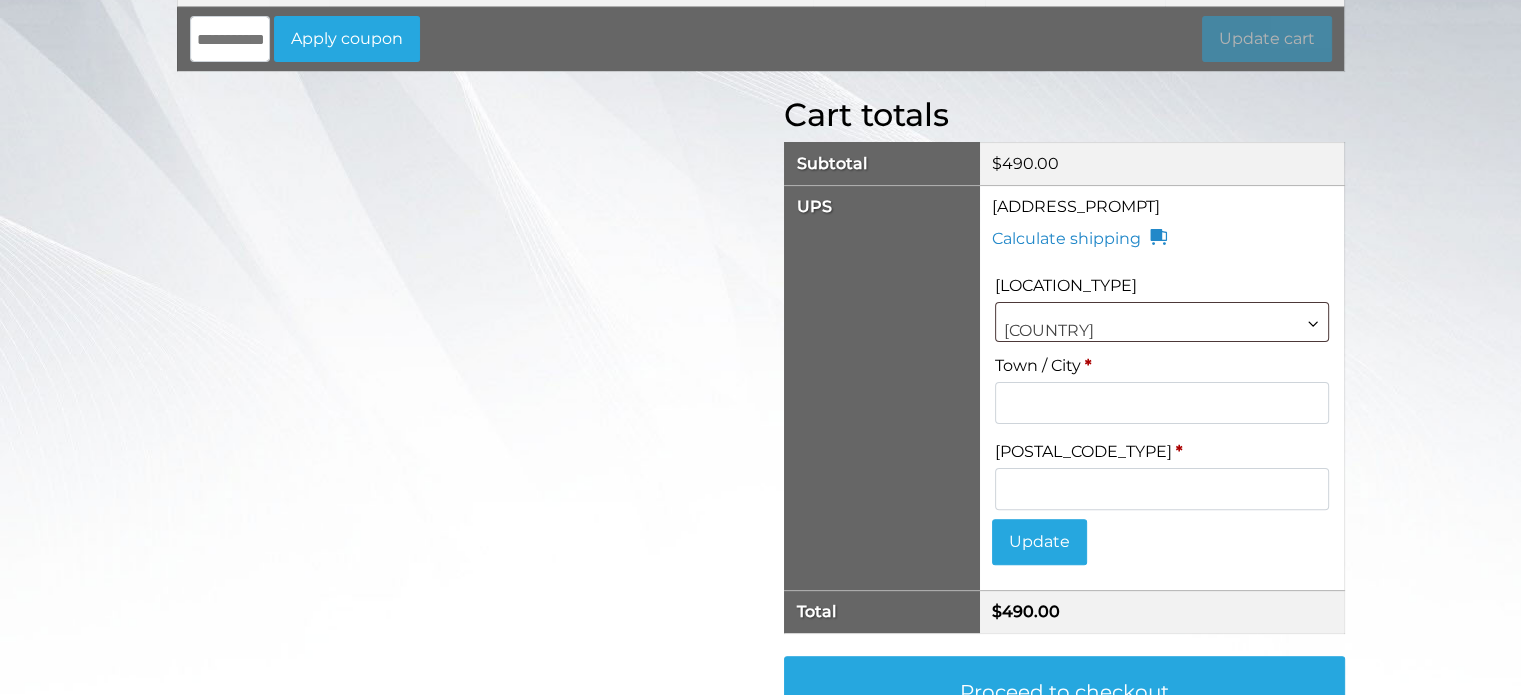 click at bounding box center (995, 424) 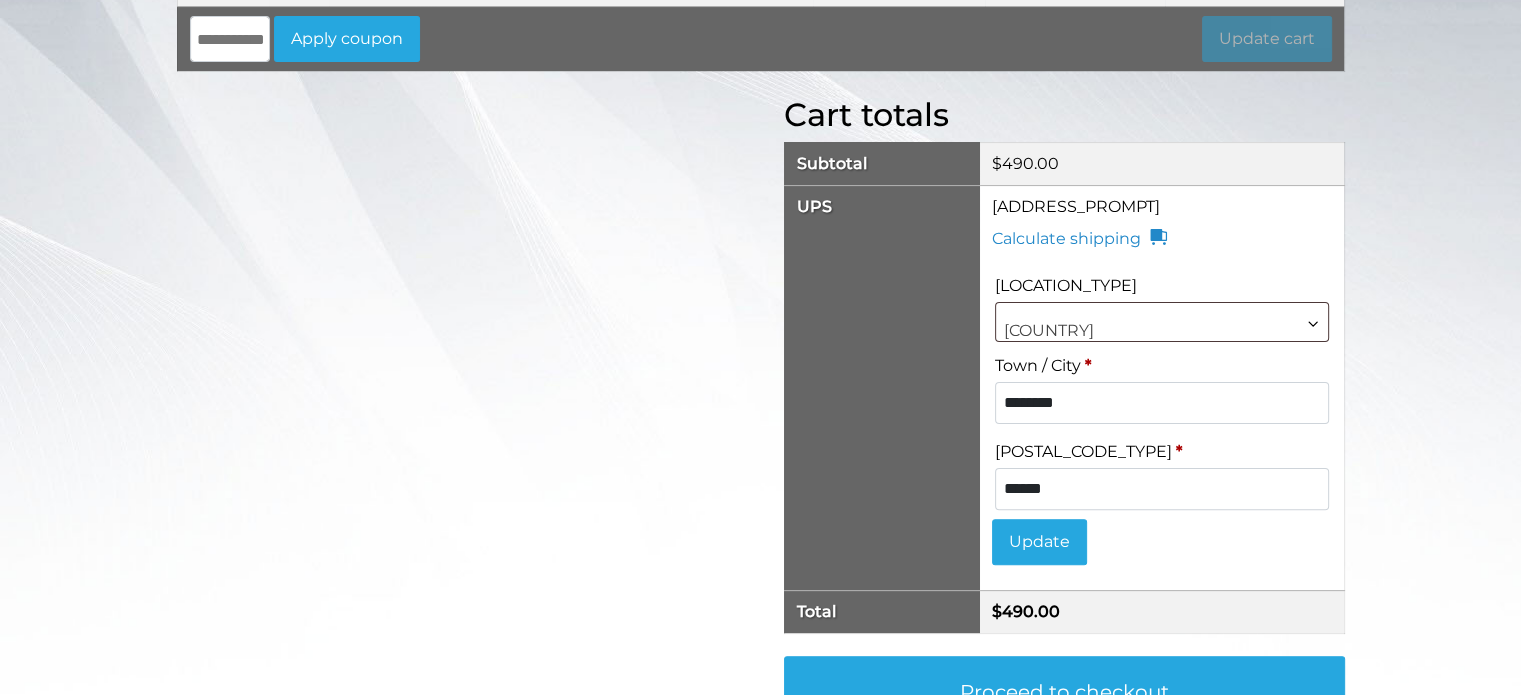 click on "******" at bounding box center [1161, 489] 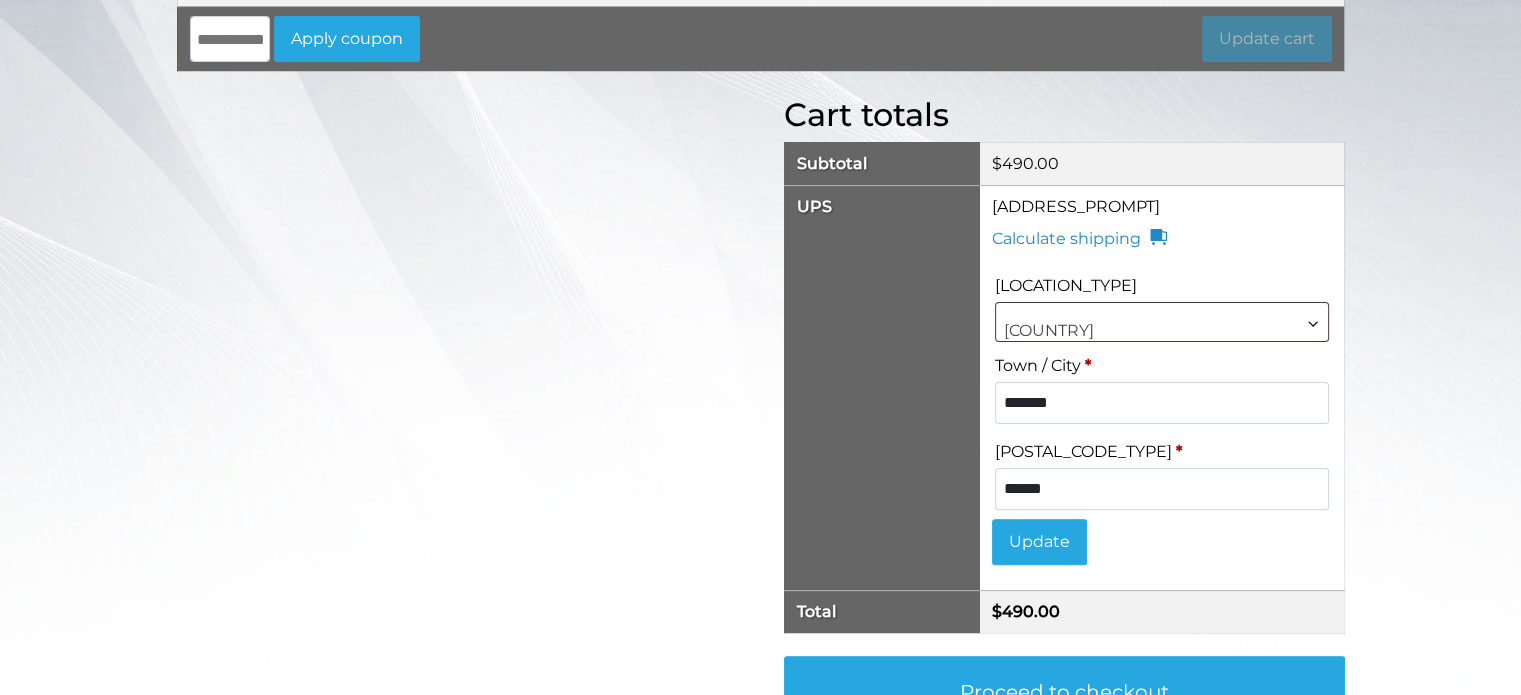 click on "******" at bounding box center (1161, 489) 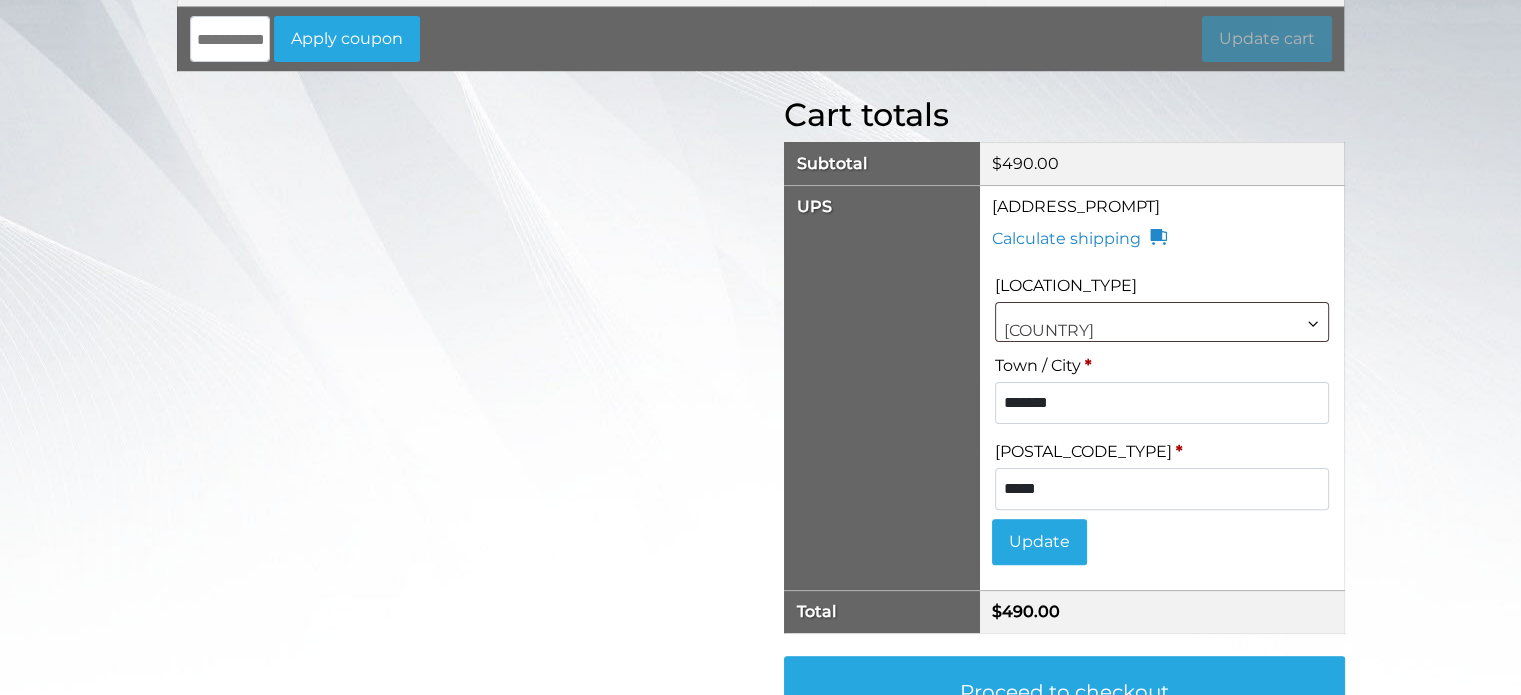 click on "*******" at bounding box center [1161, 403] 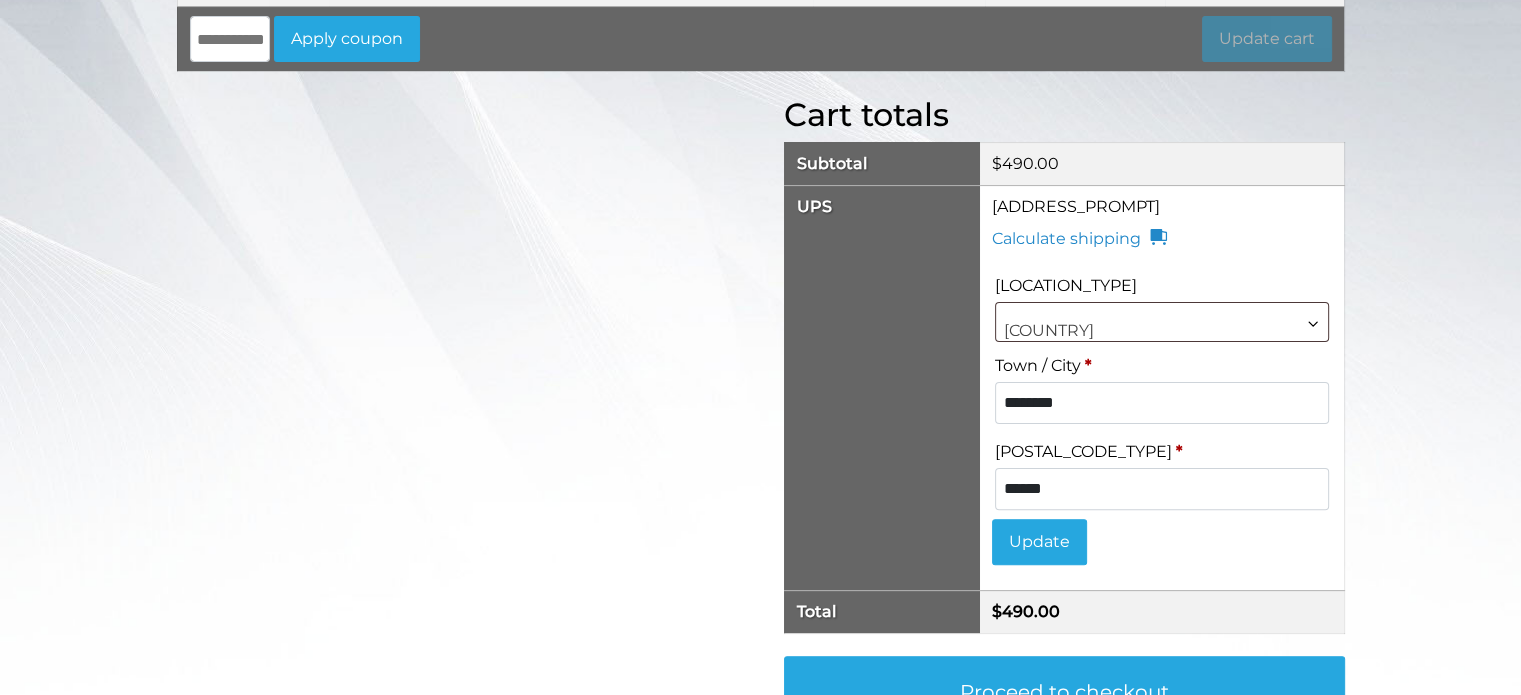 click on "******" at bounding box center [1161, 489] 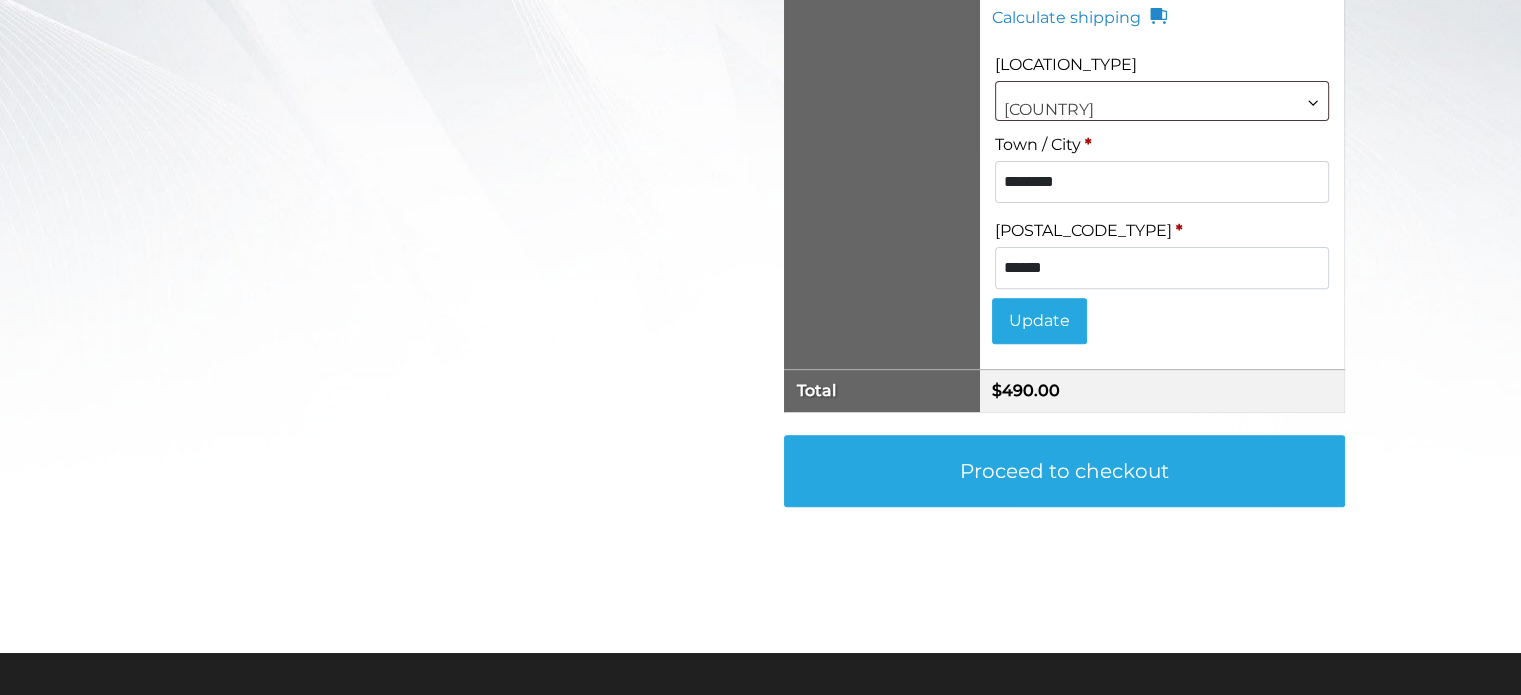 scroll, scrollTop: 686, scrollLeft: 0, axis: vertical 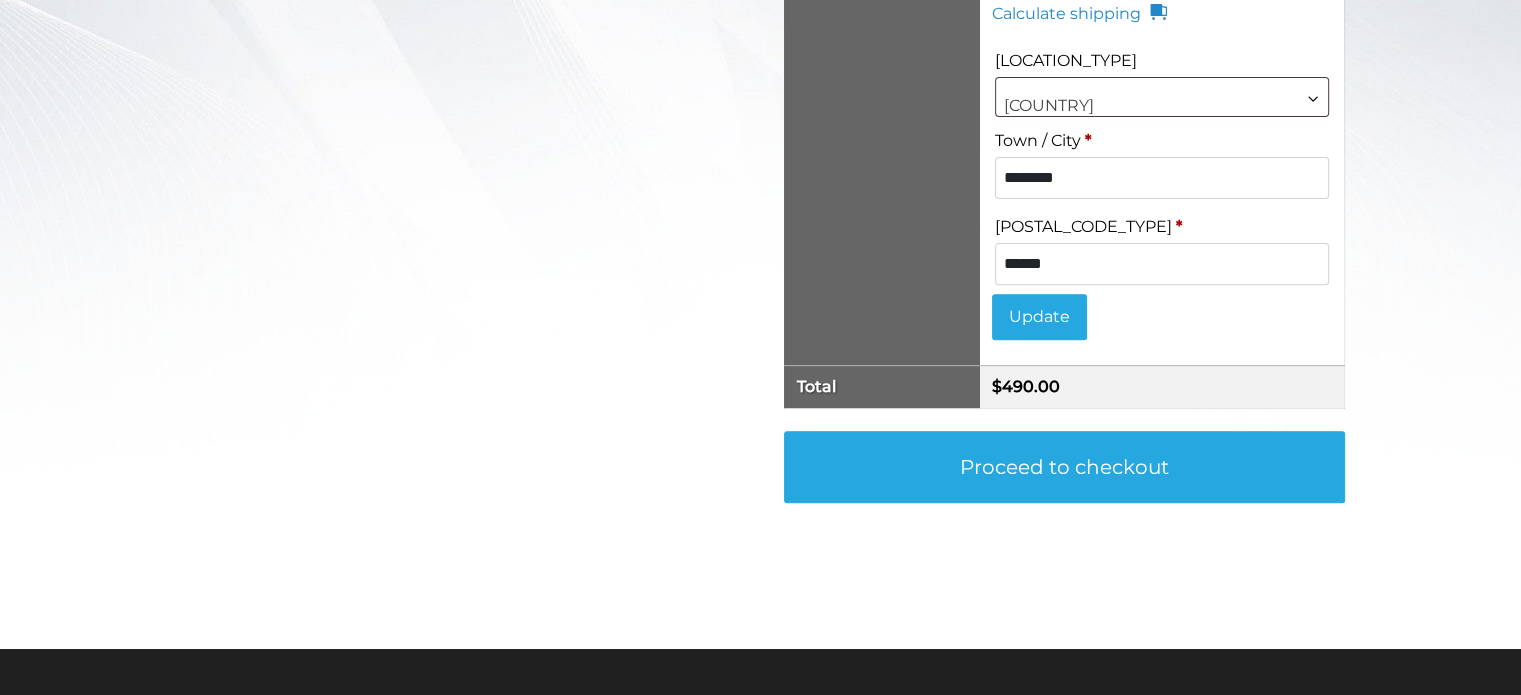 click on "Update" at bounding box center (1039, 317) 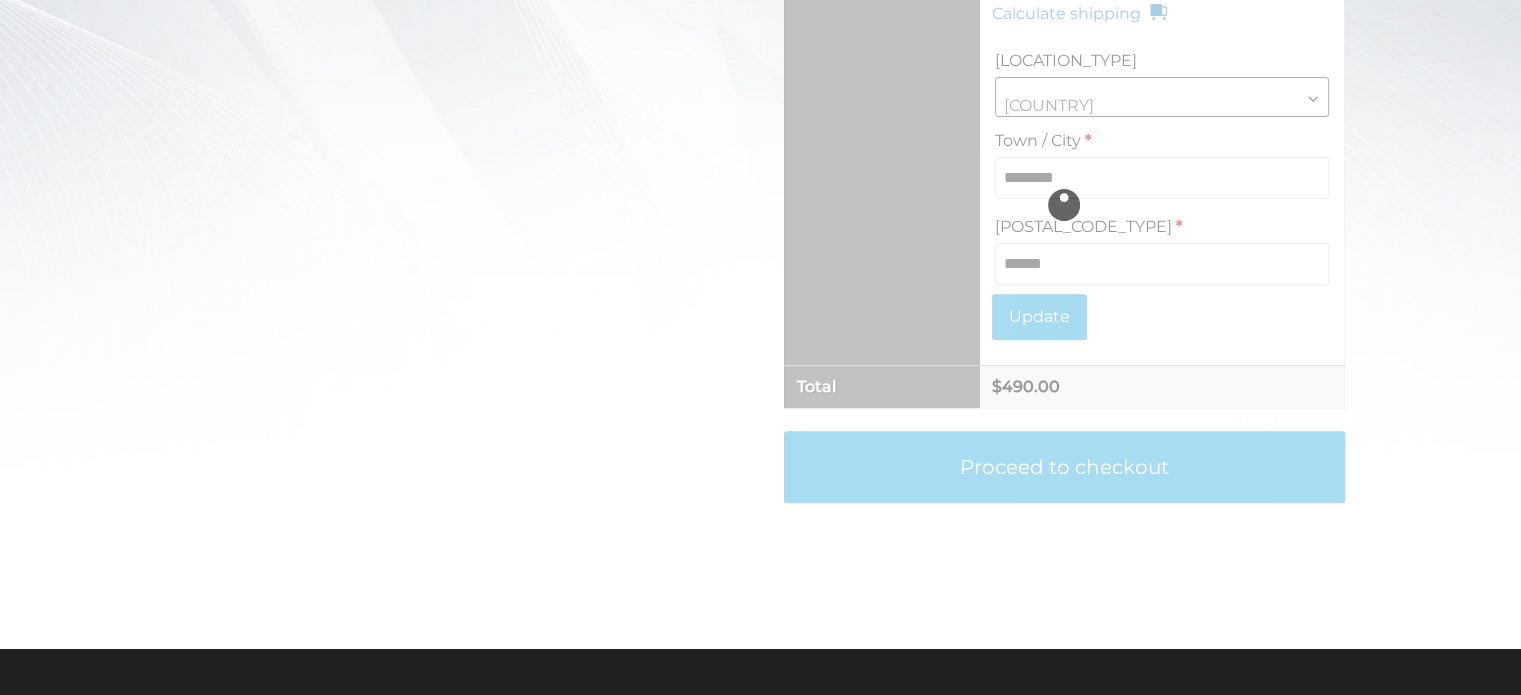scroll, scrollTop: 776, scrollLeft: 0, axis: vertical 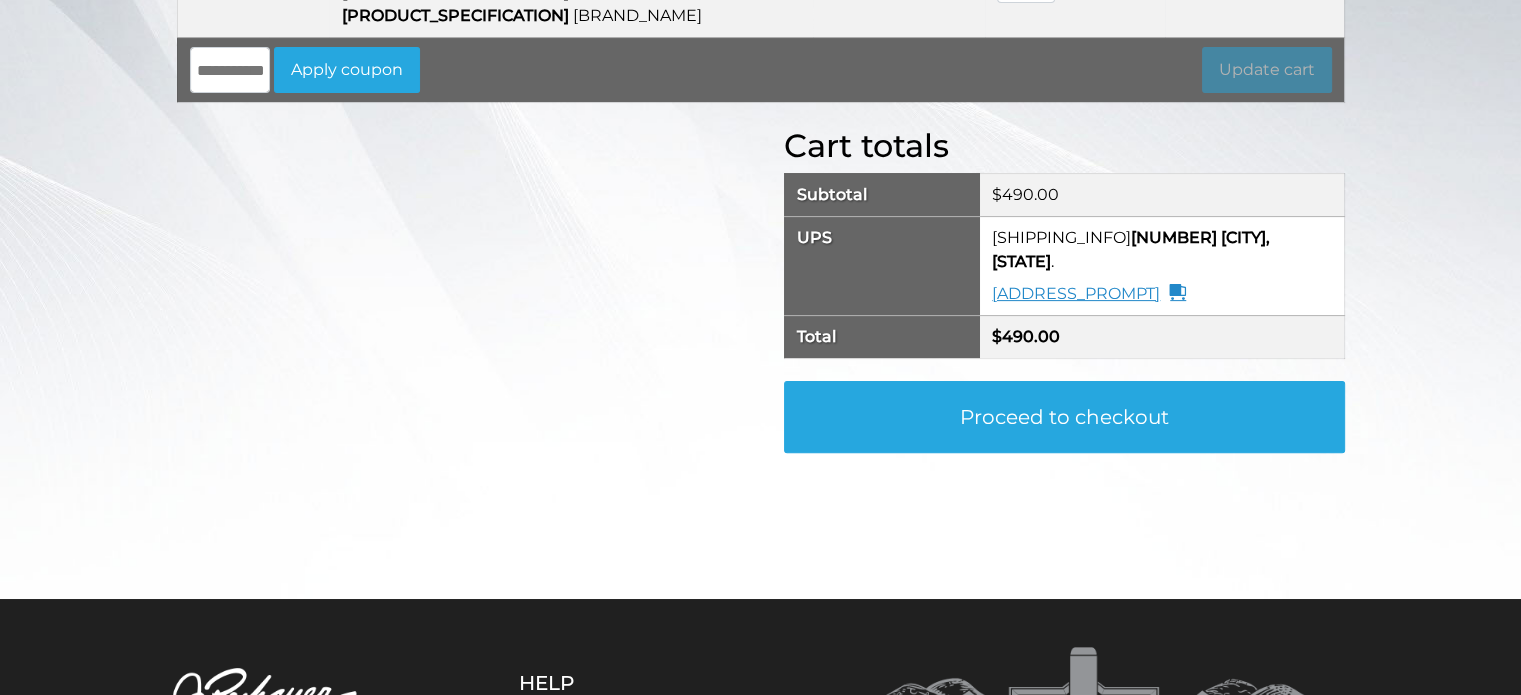 click on "Enter a different address" at bounding box center (1089, 294) 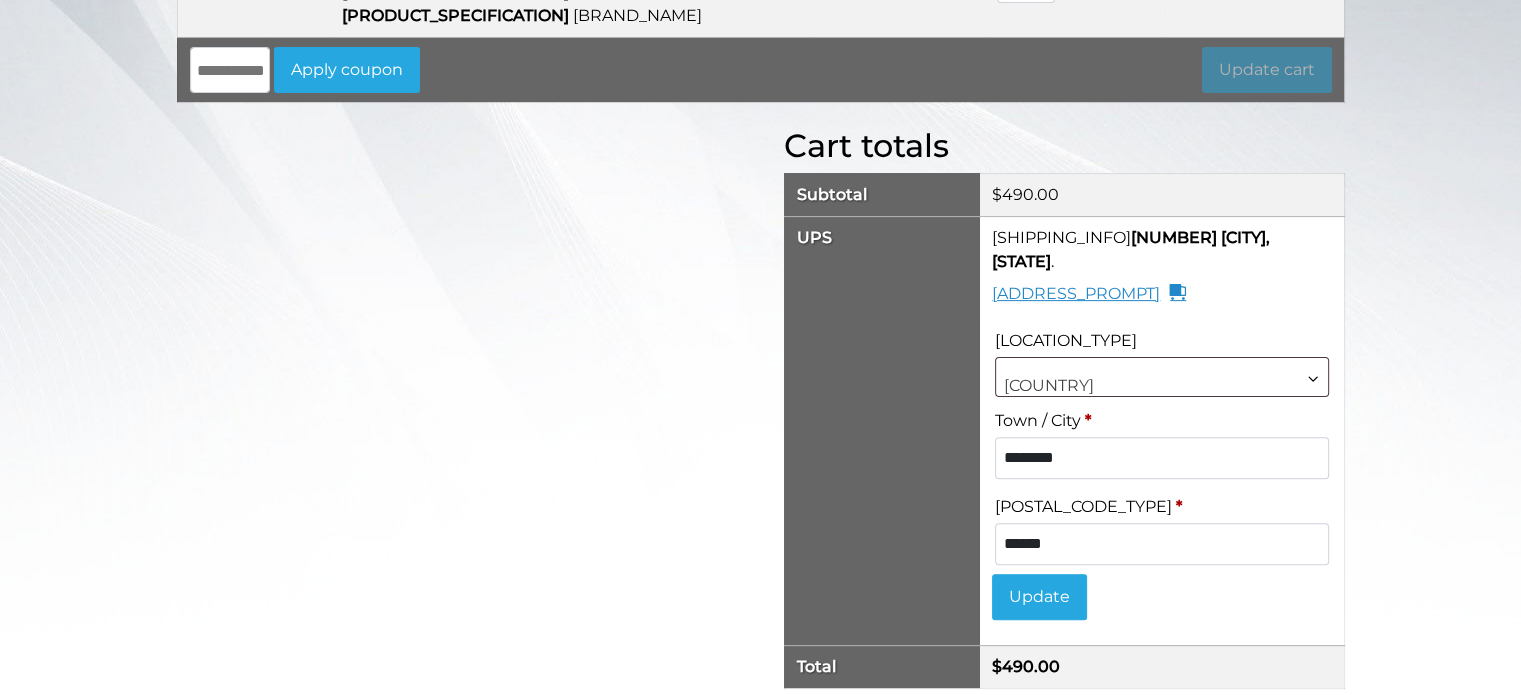 click on "Enter a different address" at bounding box center (1089, 294) 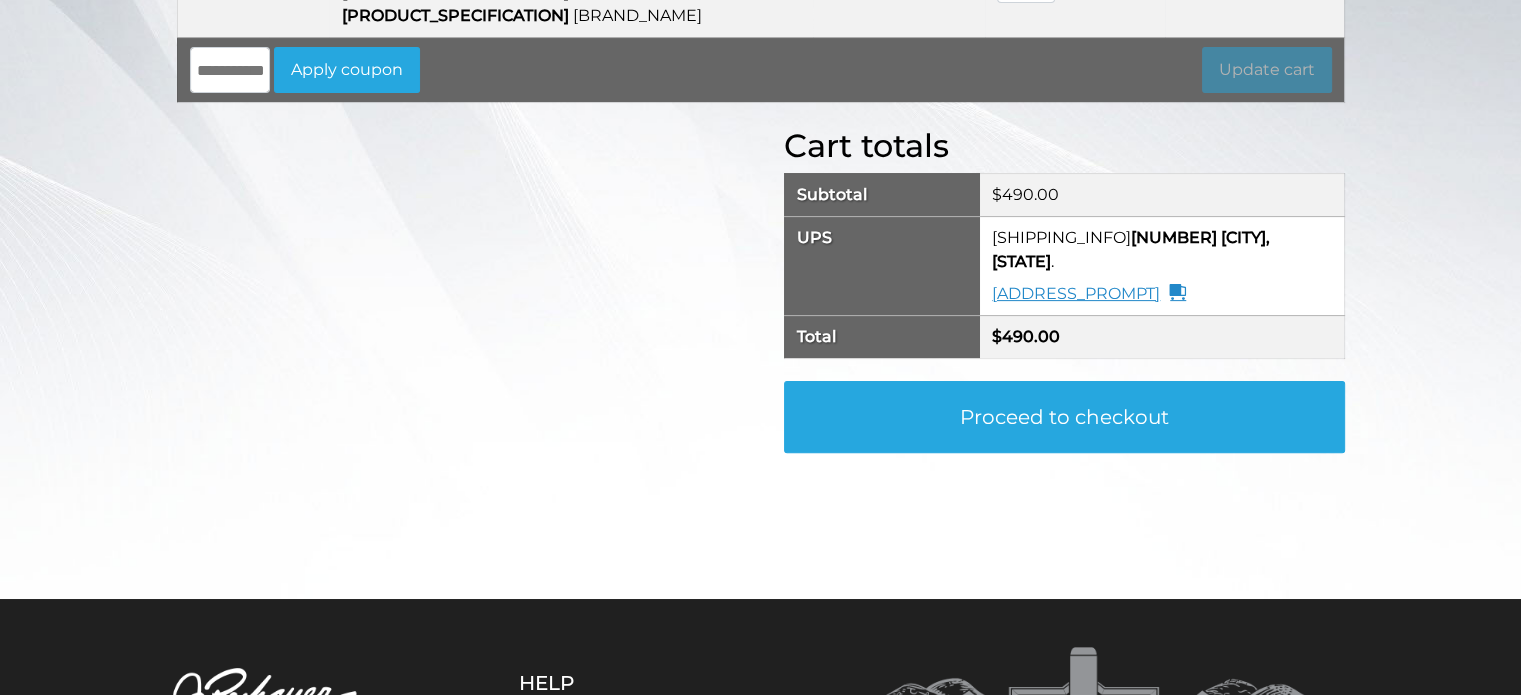 click on "Enter a different address" at bounding box center (1089, 294) 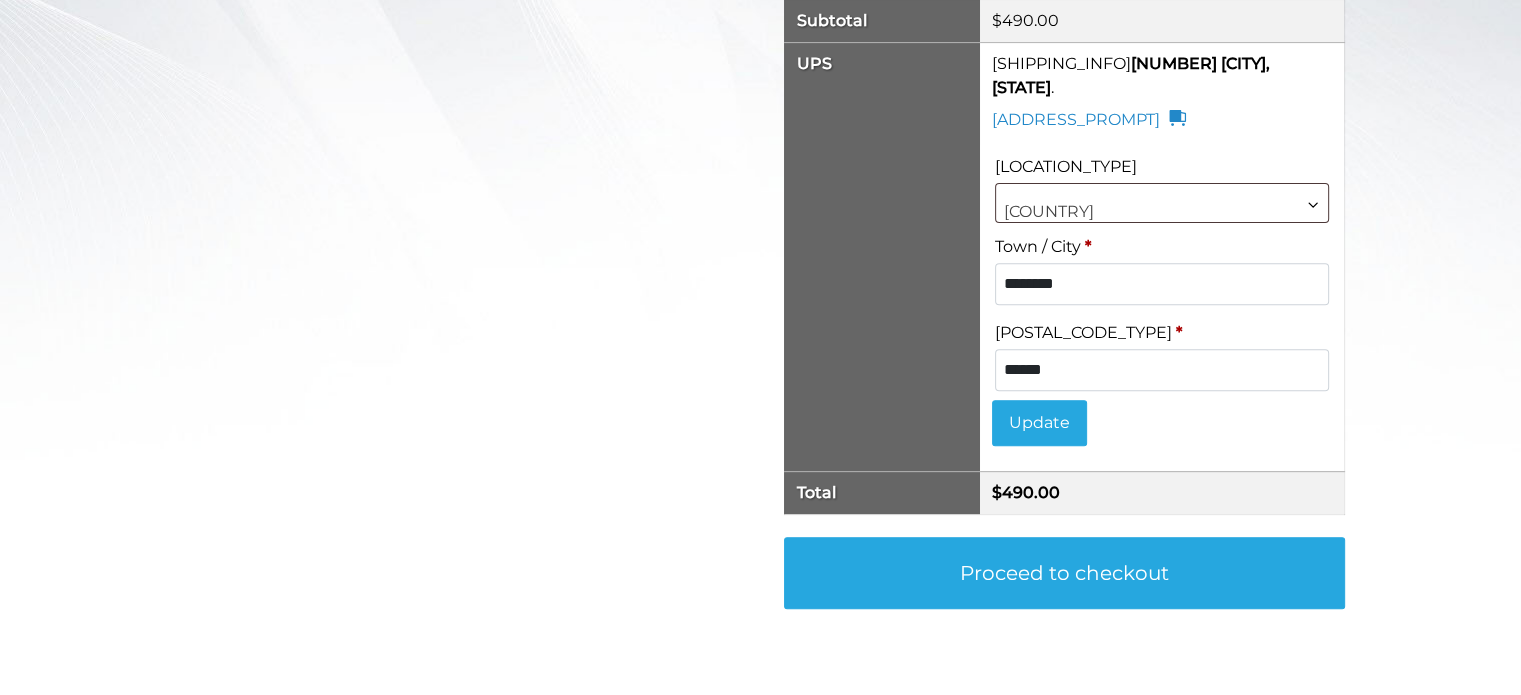 scroll, scrollTop: 697, scrollLeft: 0, axis: vertical 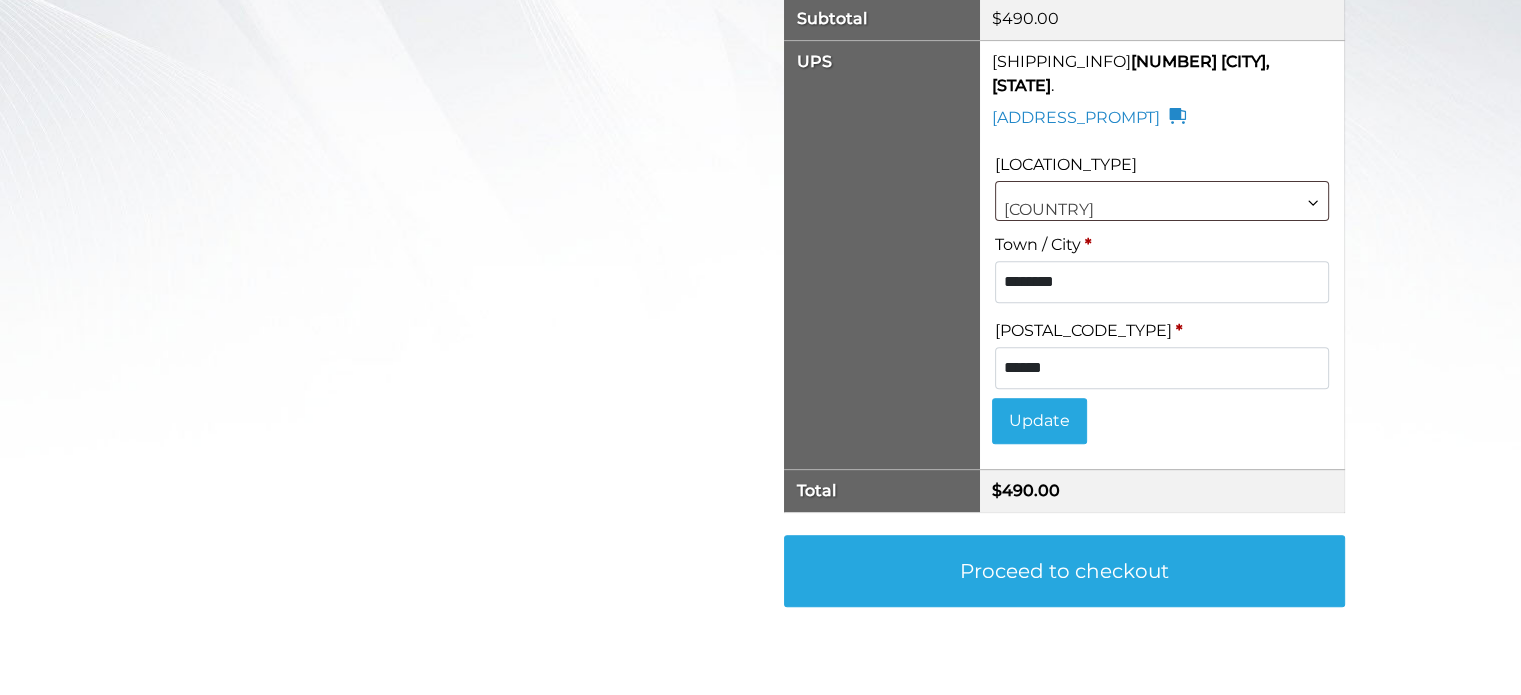 click on "Update" at bounding box center [1039, 421] 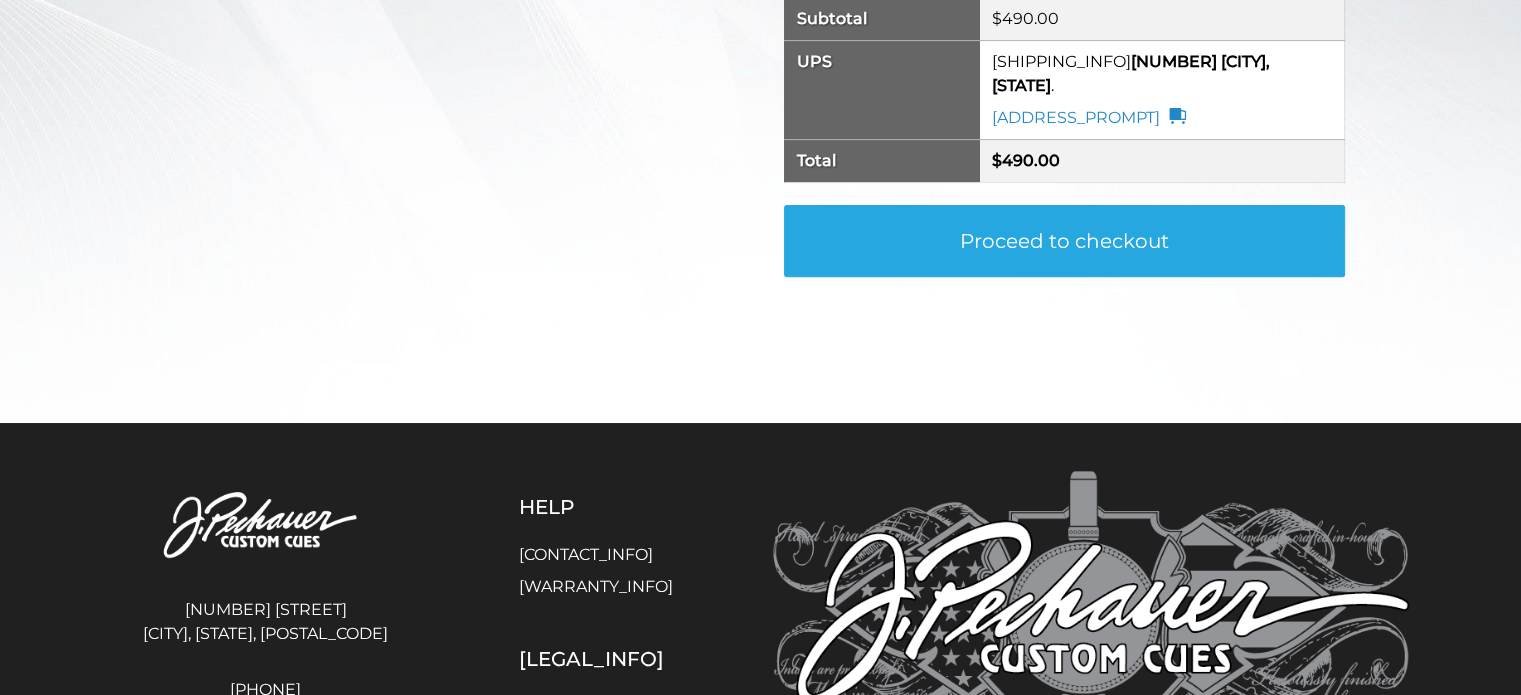 click on "Proceed to checkout" at bounding box center (1064, 241) 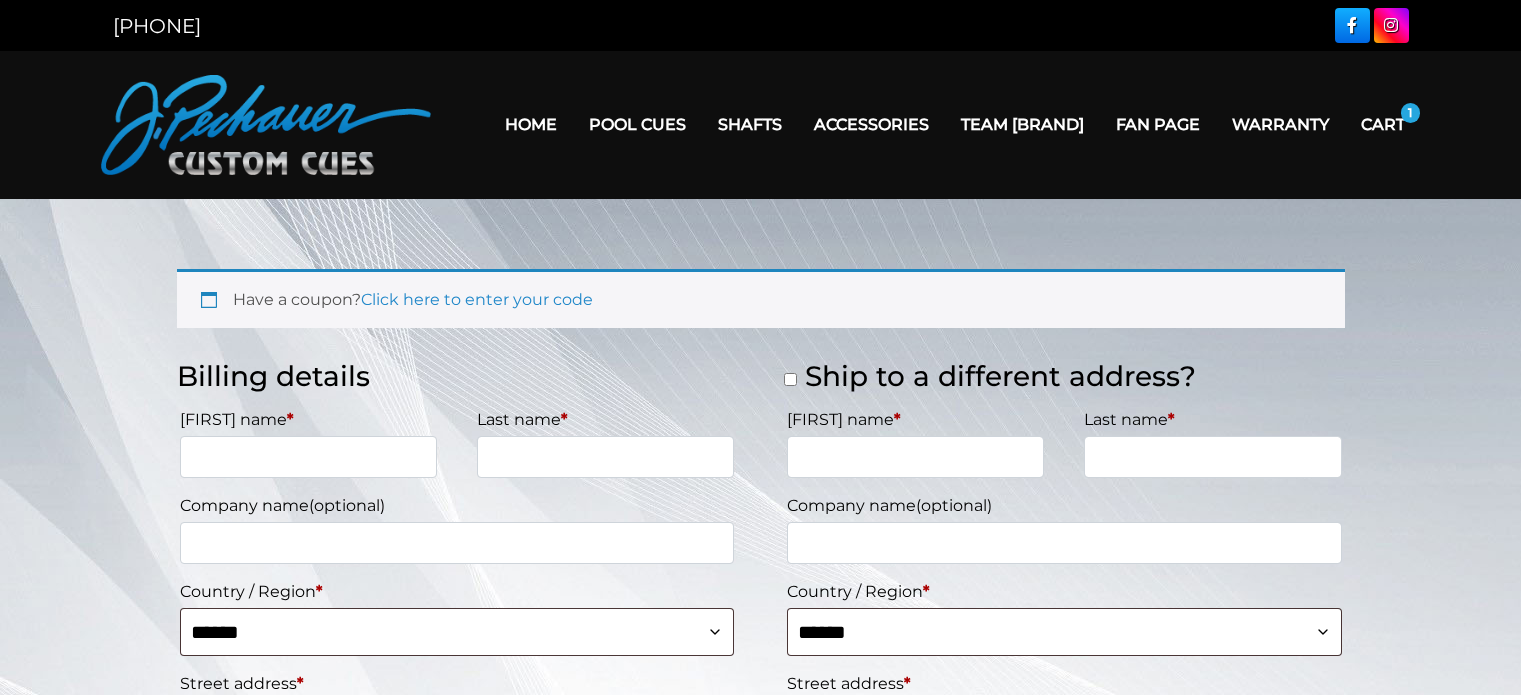 scroll, scrollTop: 0, scrollLeft: 0, axis: both 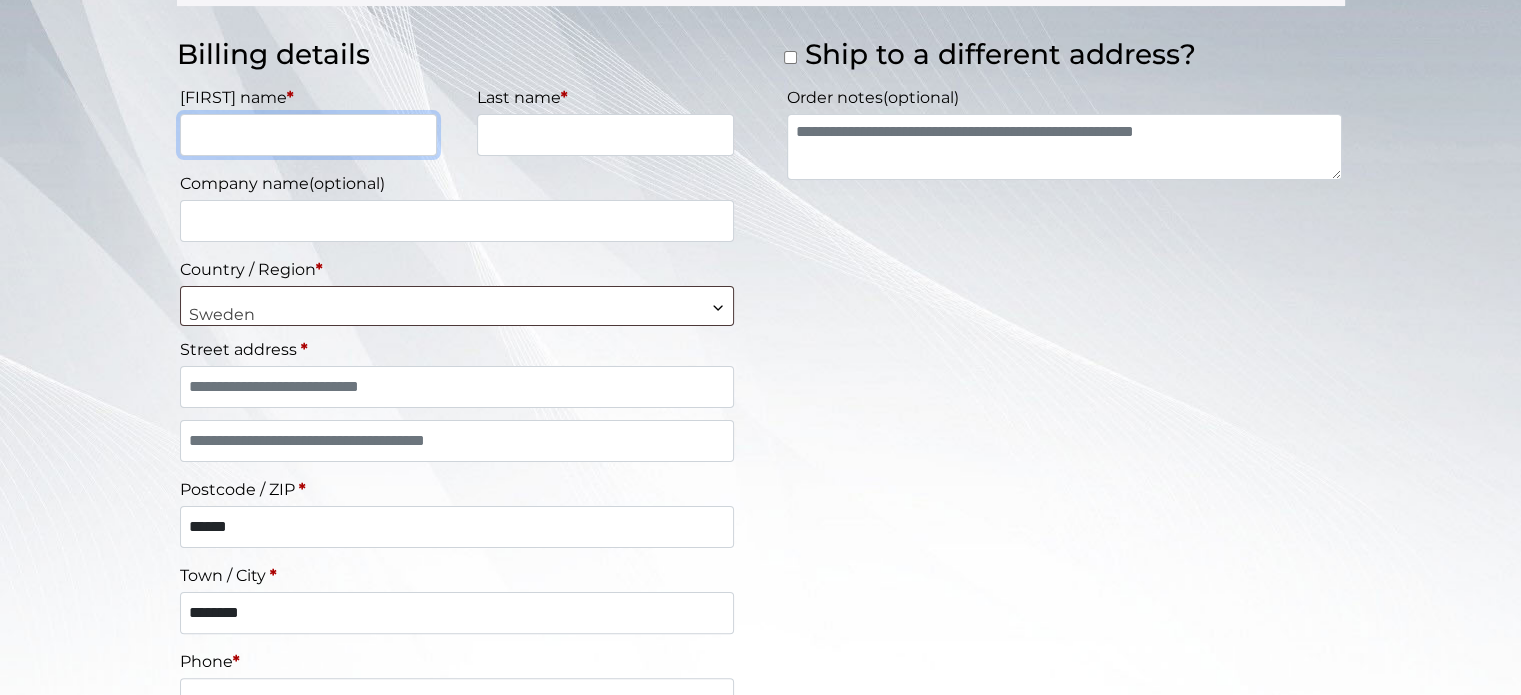 click on "[FIRST] name *" at bounding box center (308, 135) 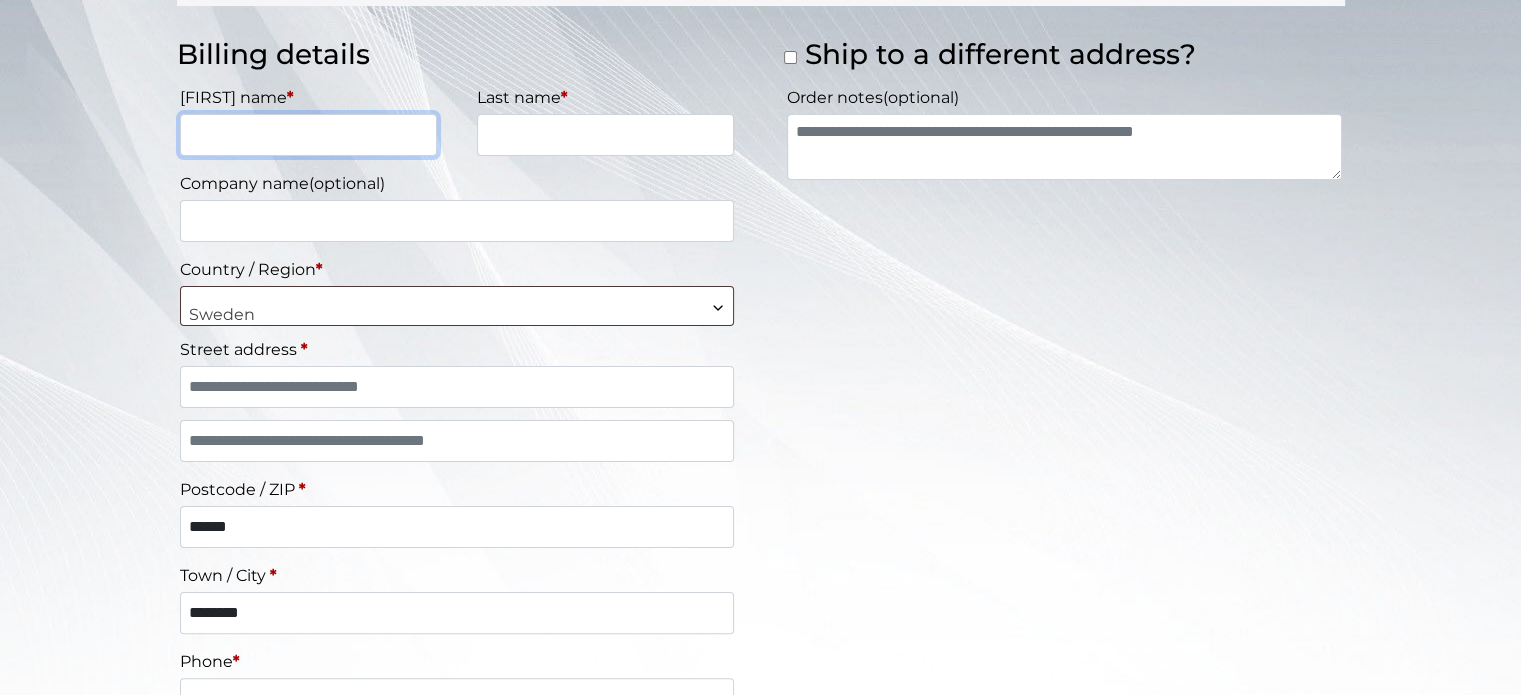 type on "****" 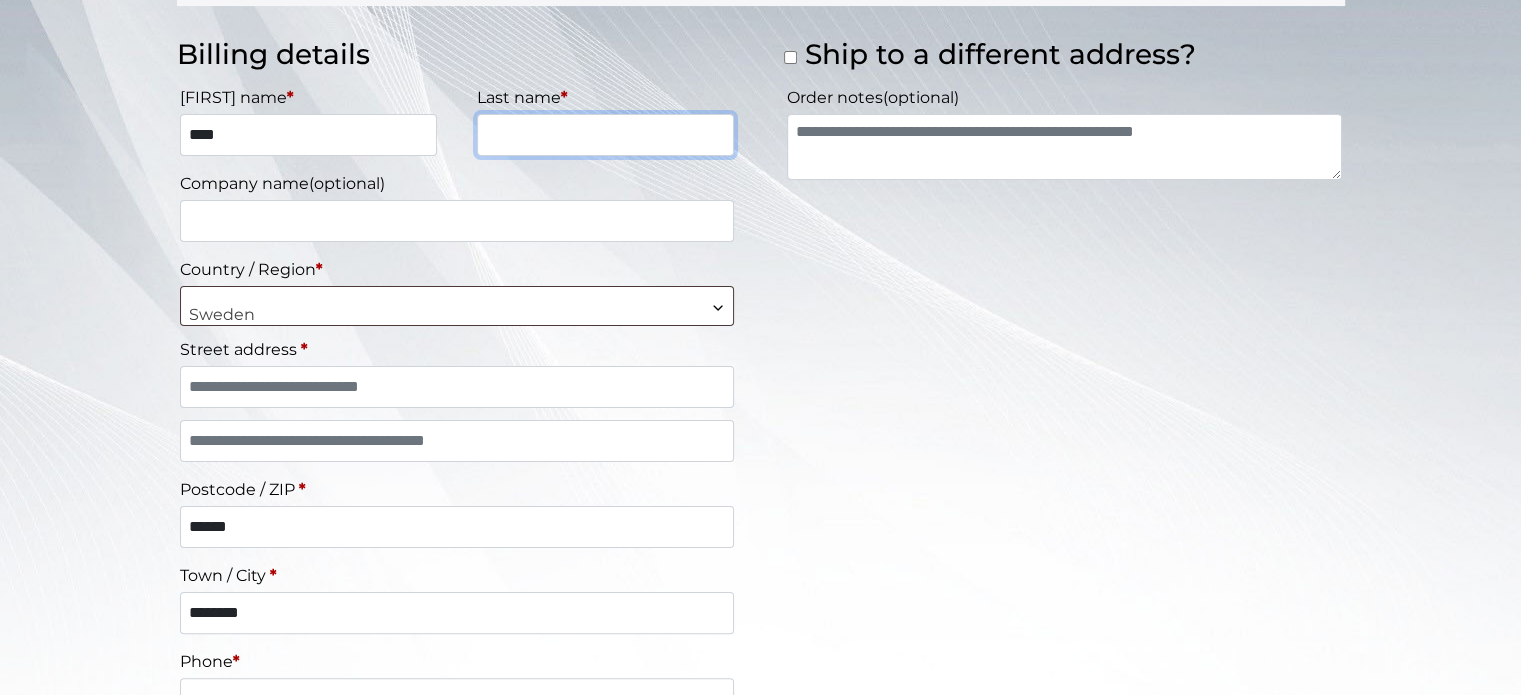 type on "*********" 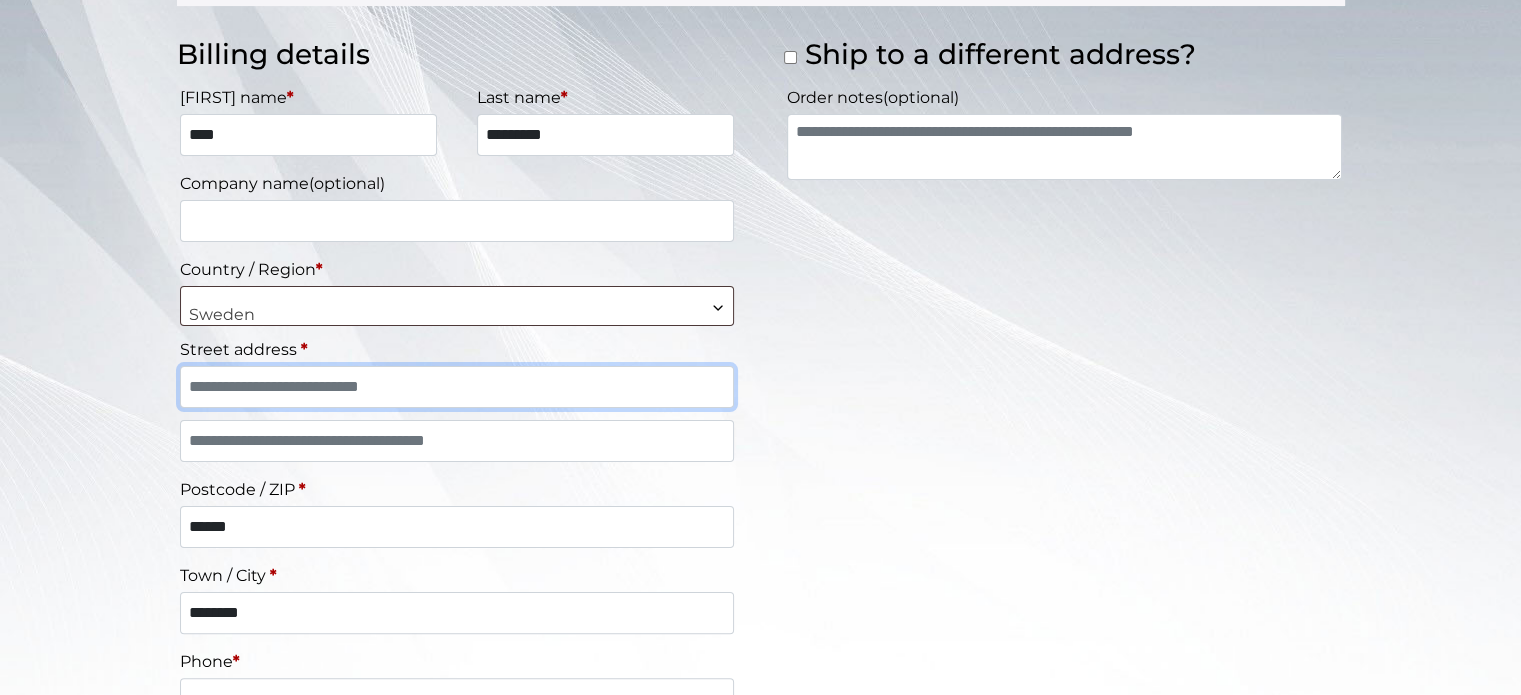 type on "**********" 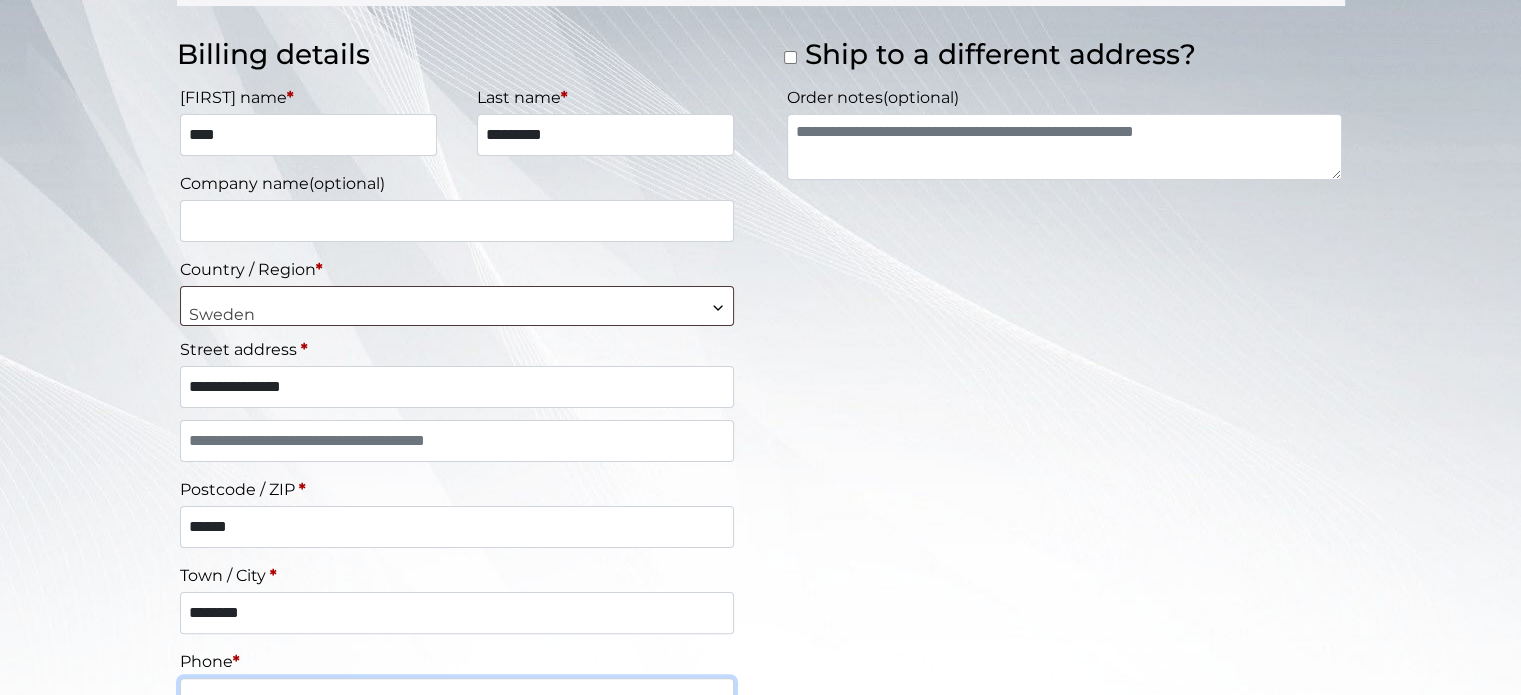 type on "**********" 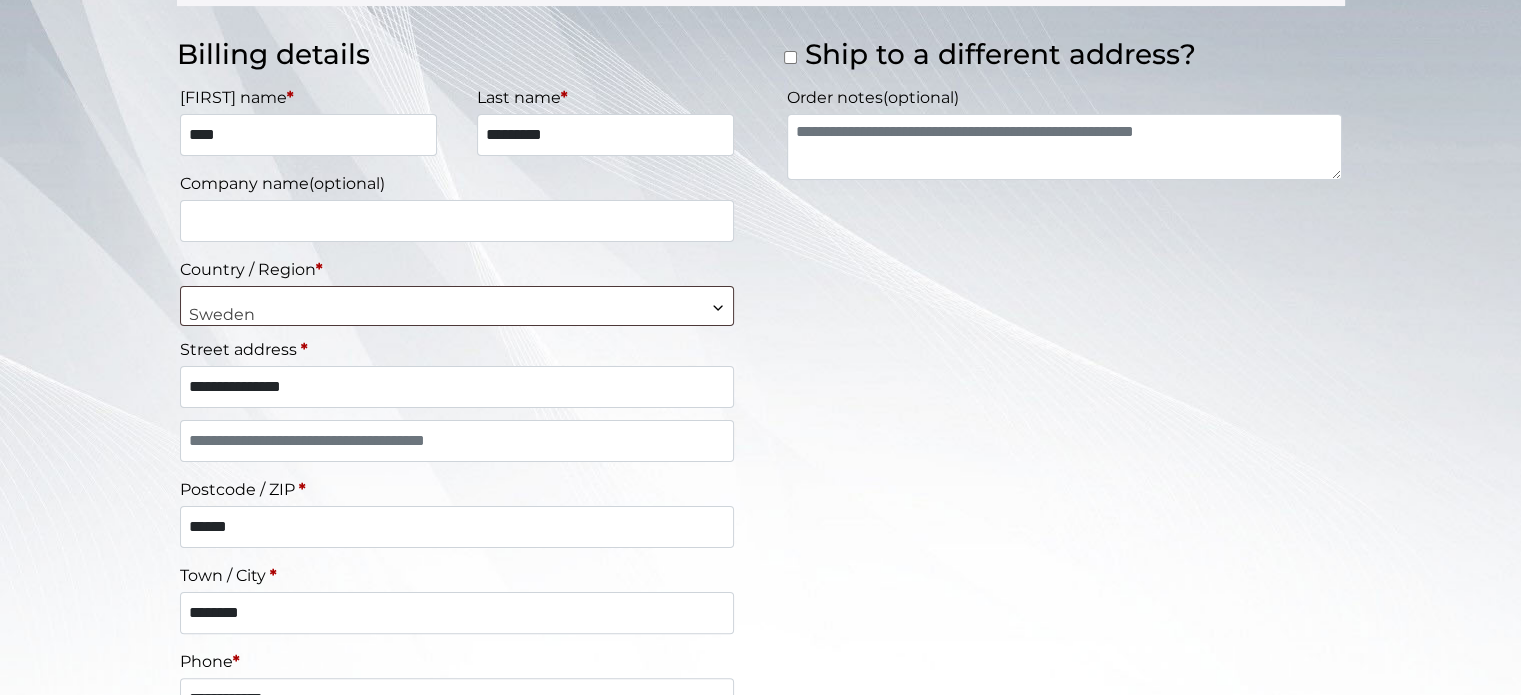 type on "**********" 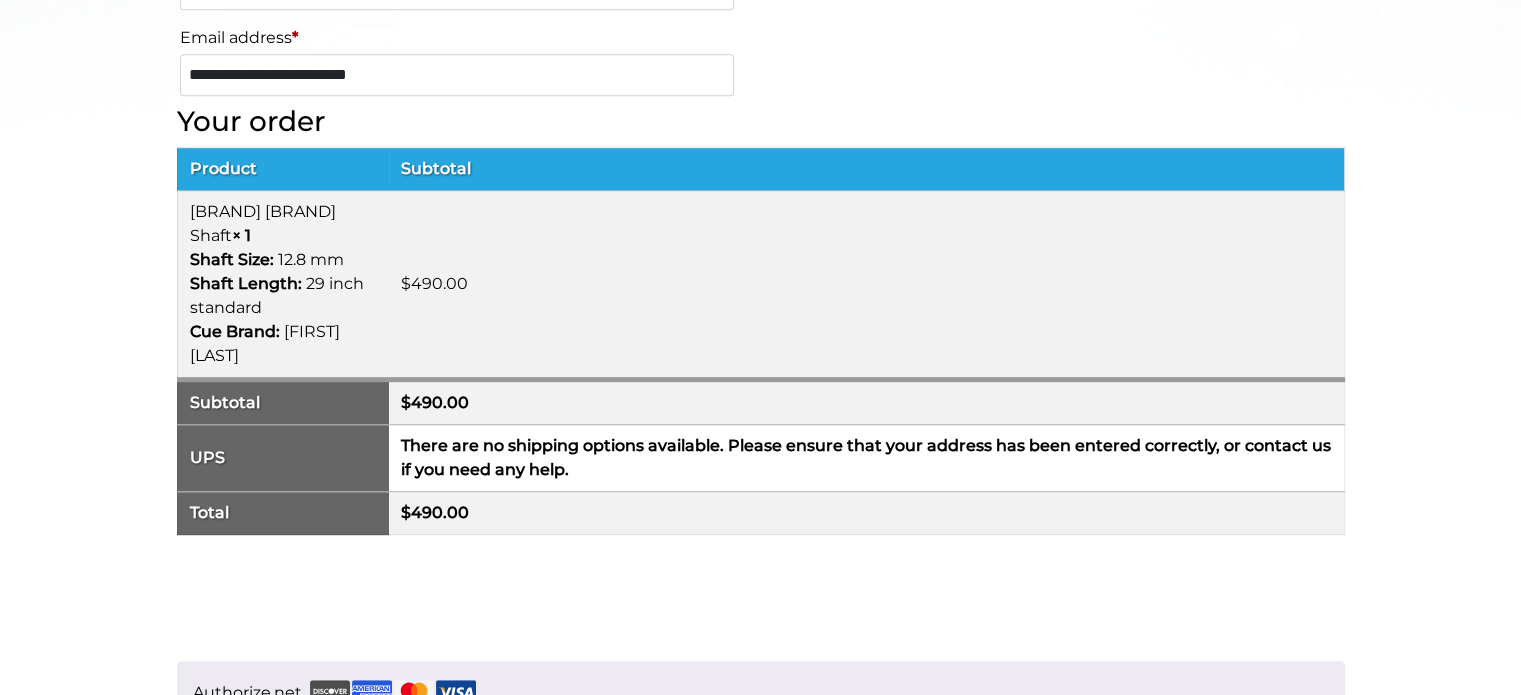 scroll, scrollTop: 1042, scrollLeft: 0, axis: vertical 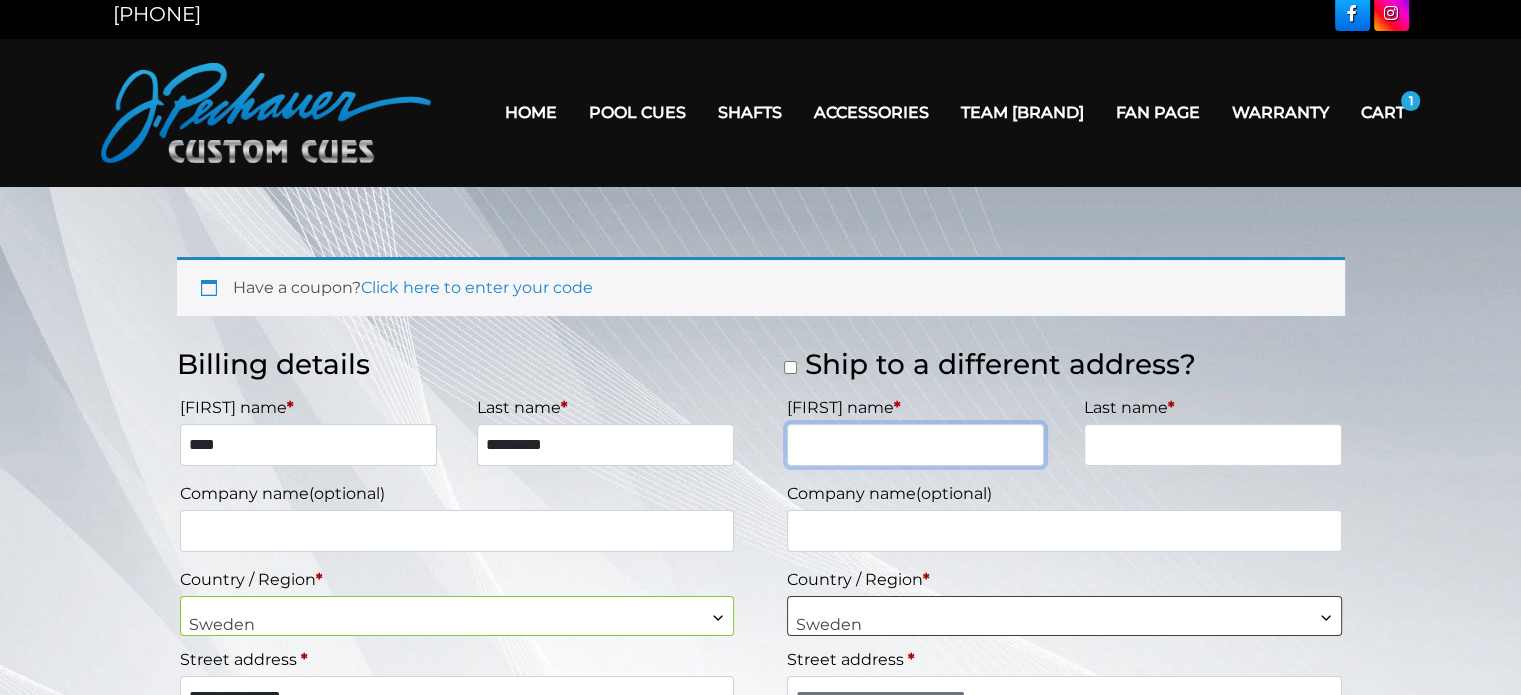 click on "[FIRST] name *" at bounding box center [915, 445] 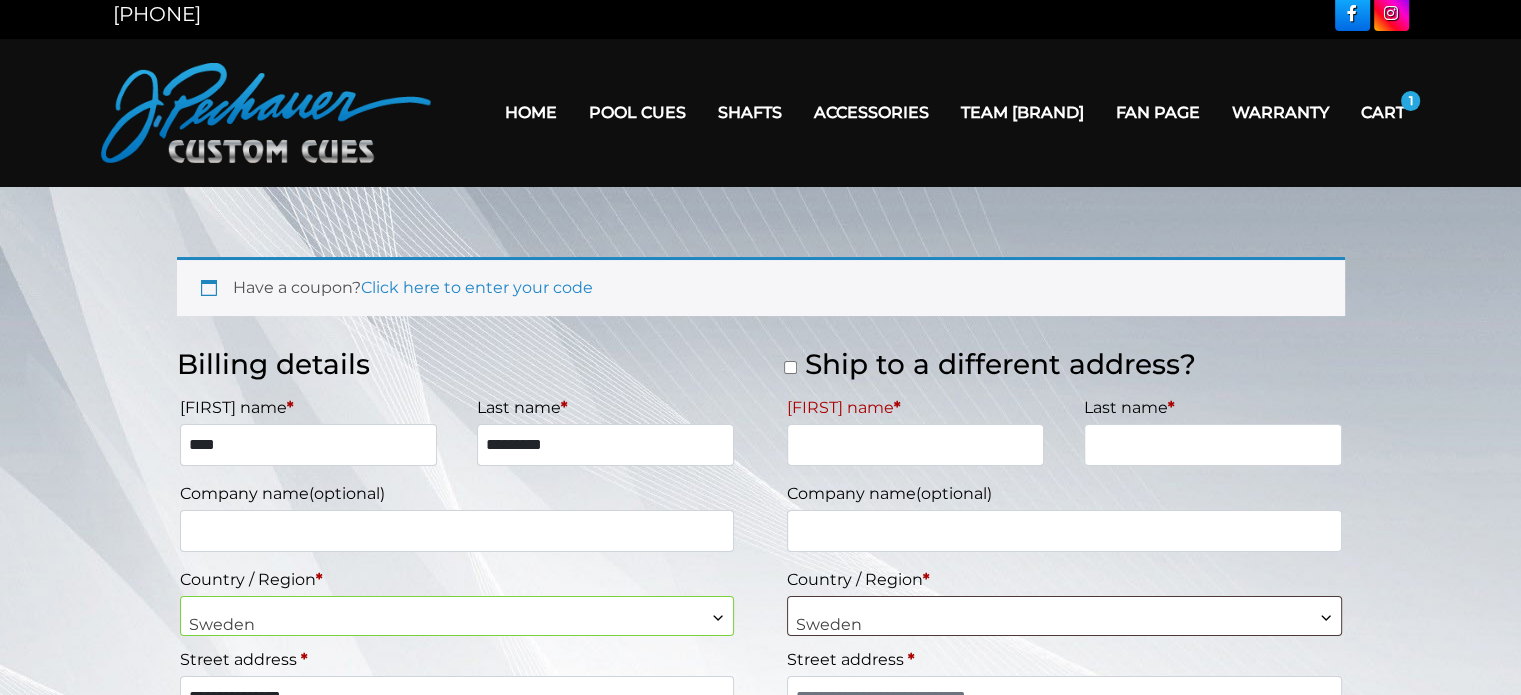 click on "**********" at bounding box center [1064, 651] 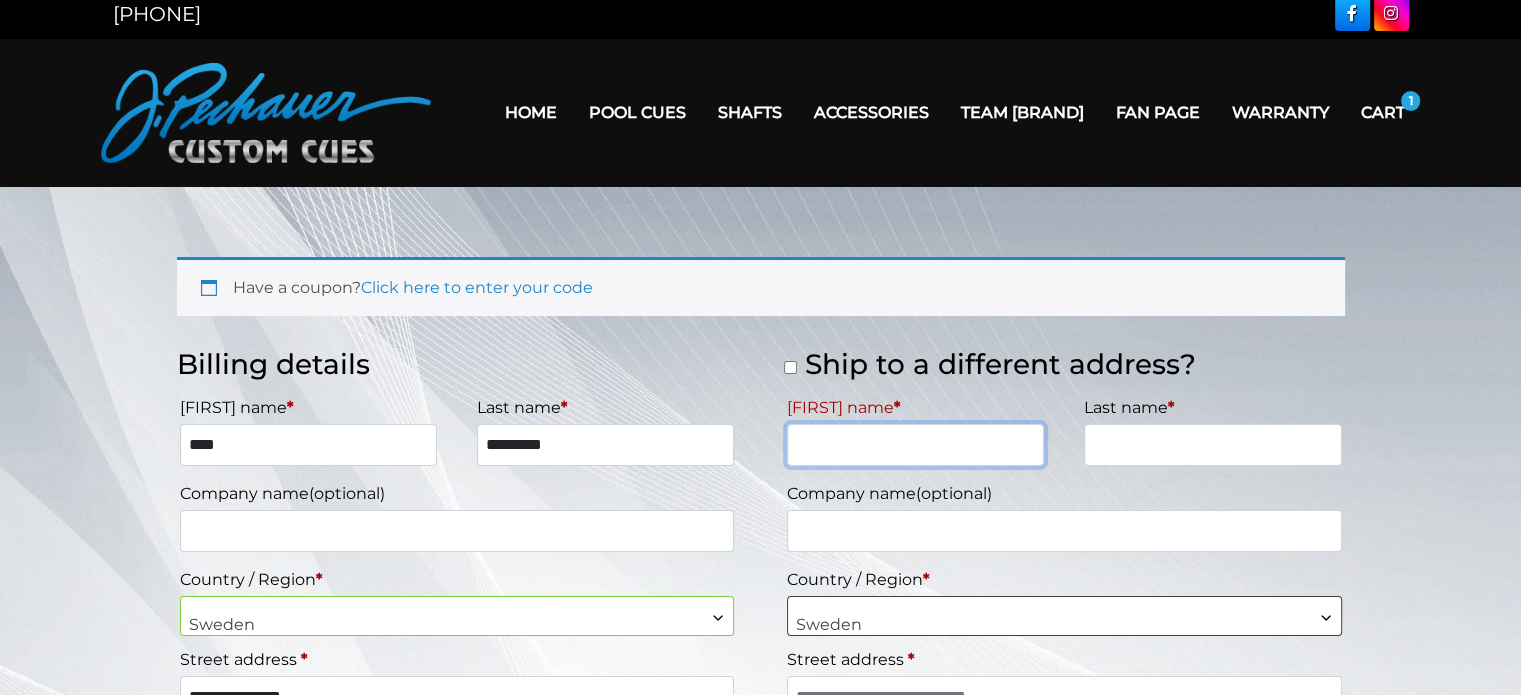 click on "First name  *" at bounding box center [915, 445] 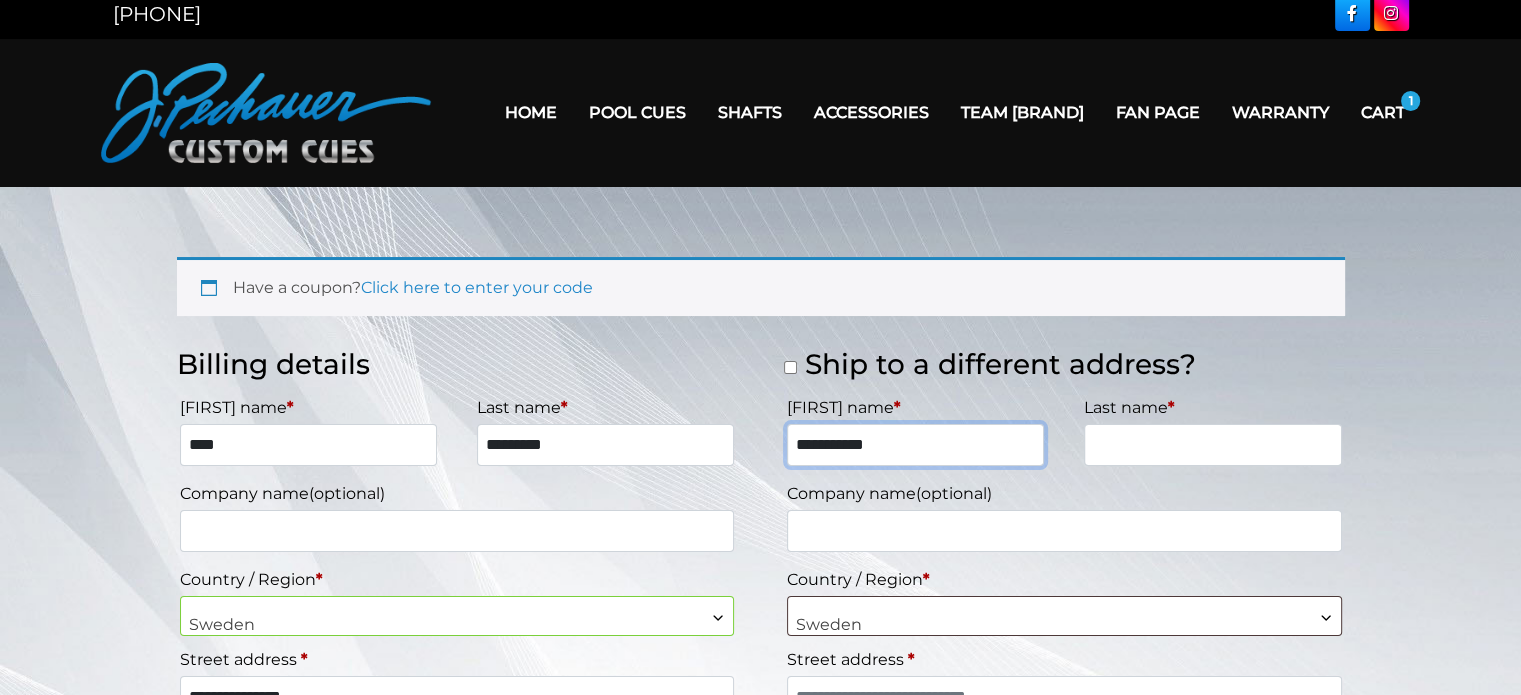 type on "**********" 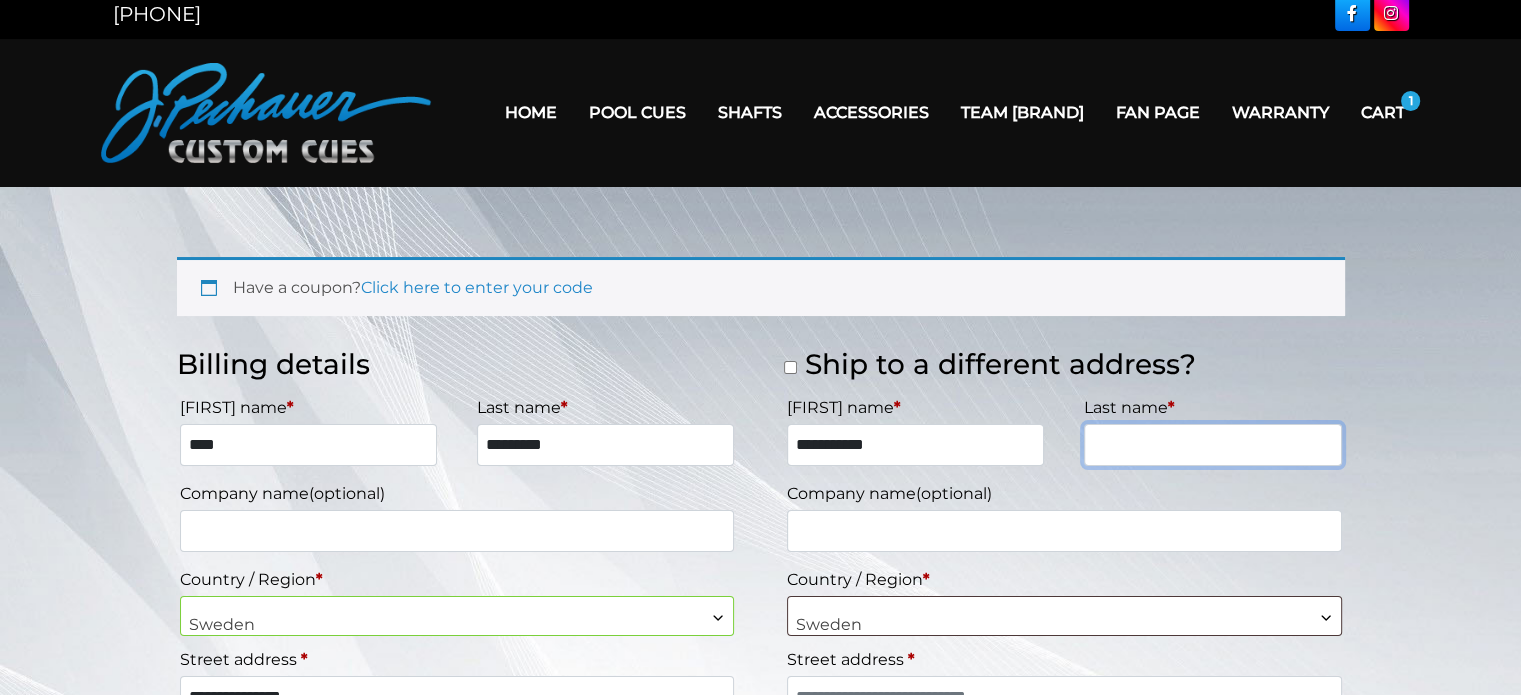 click on "Last name  *" at bounding box center (1212, 445) 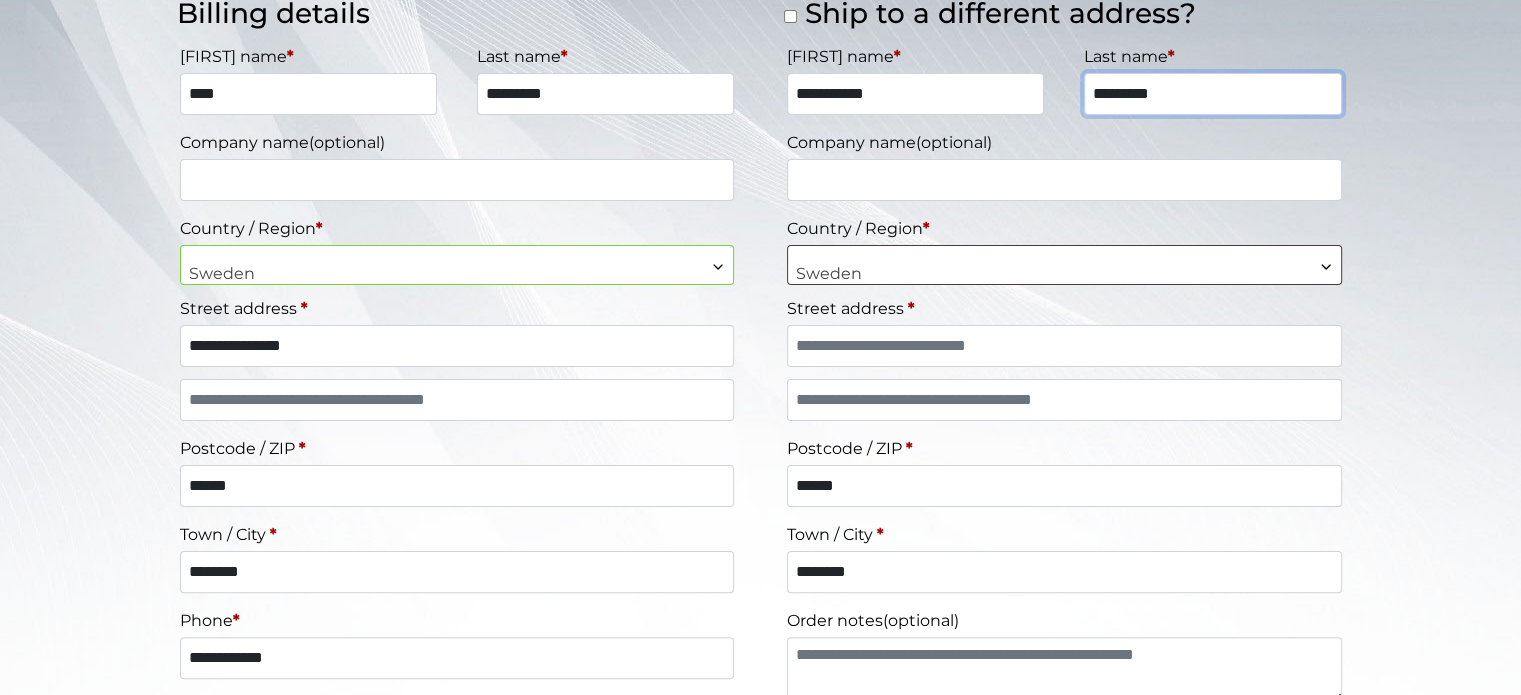 scroll, scrollTop: 372, scrollLeft: 0, axis: vertical 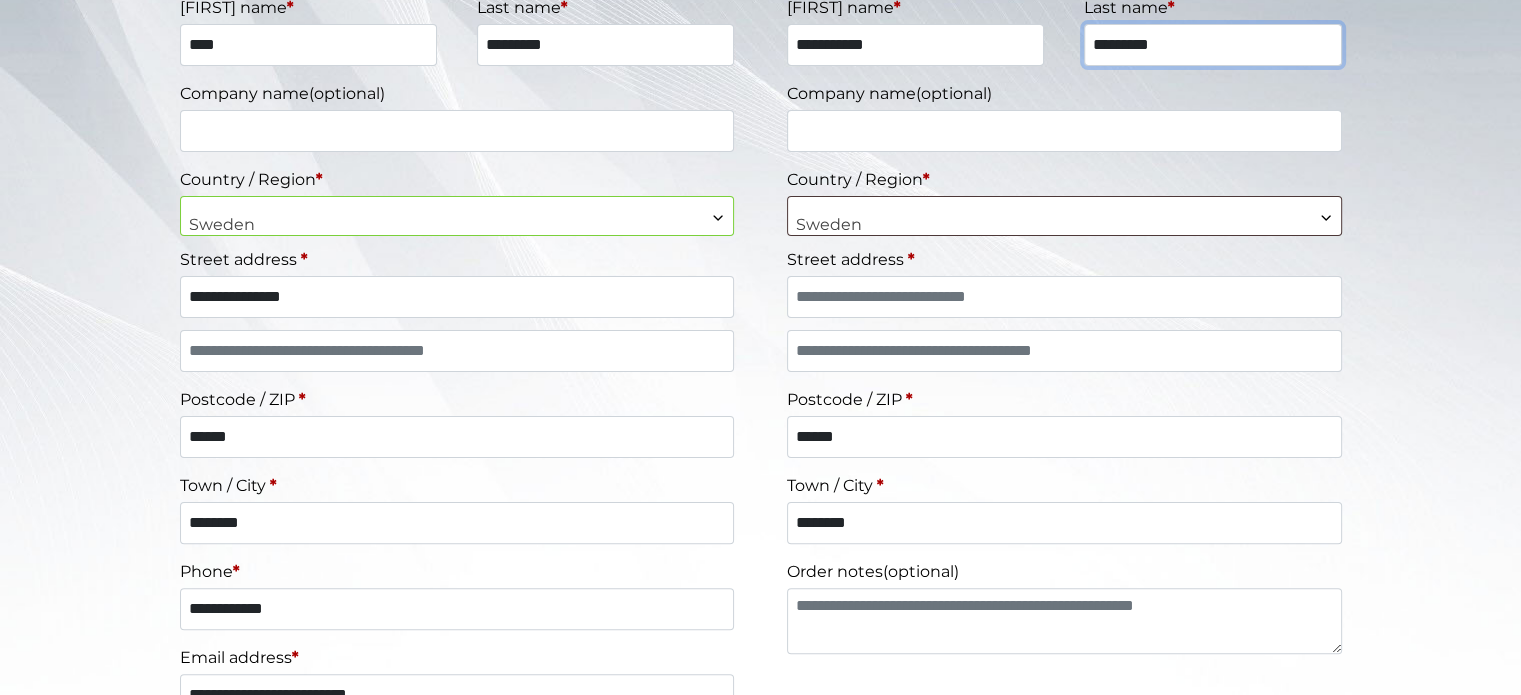 type on "*********" 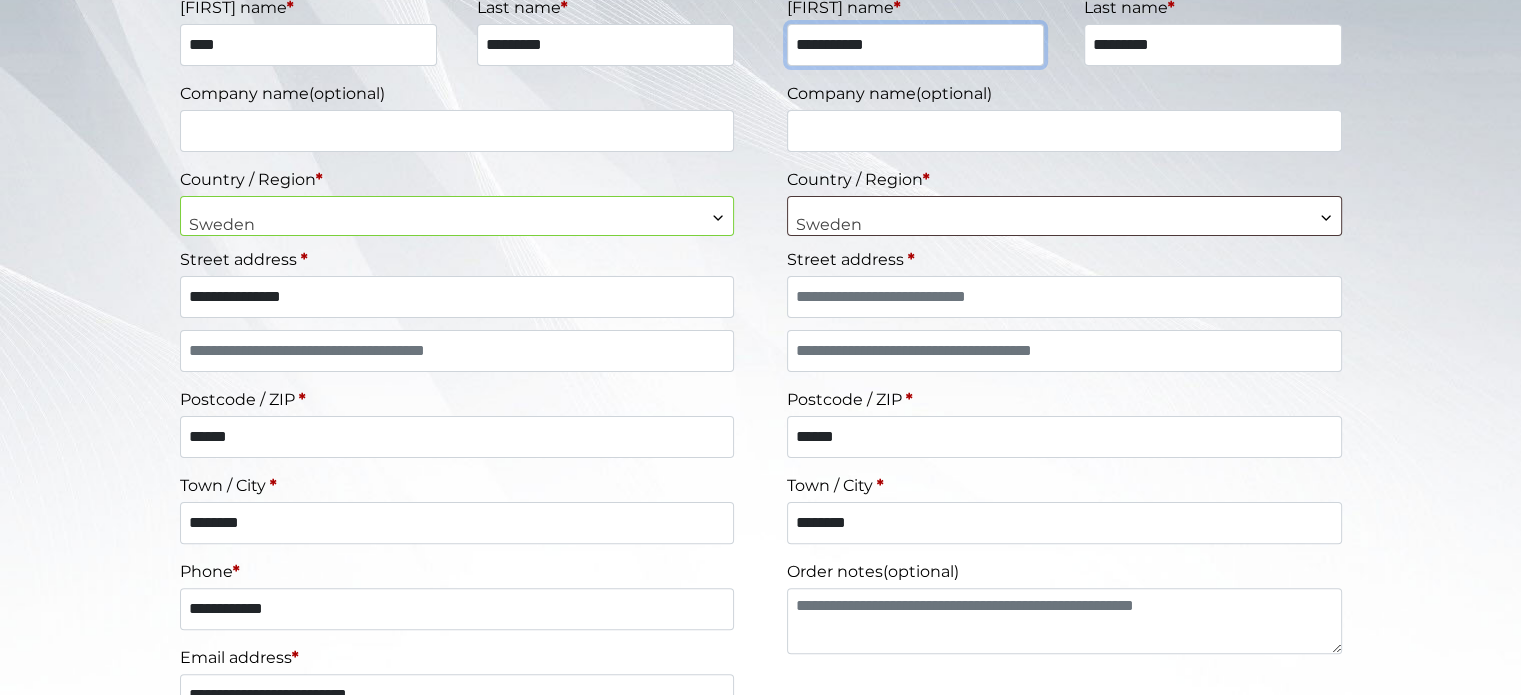 click on "**********" at bounding box center (915, 45) 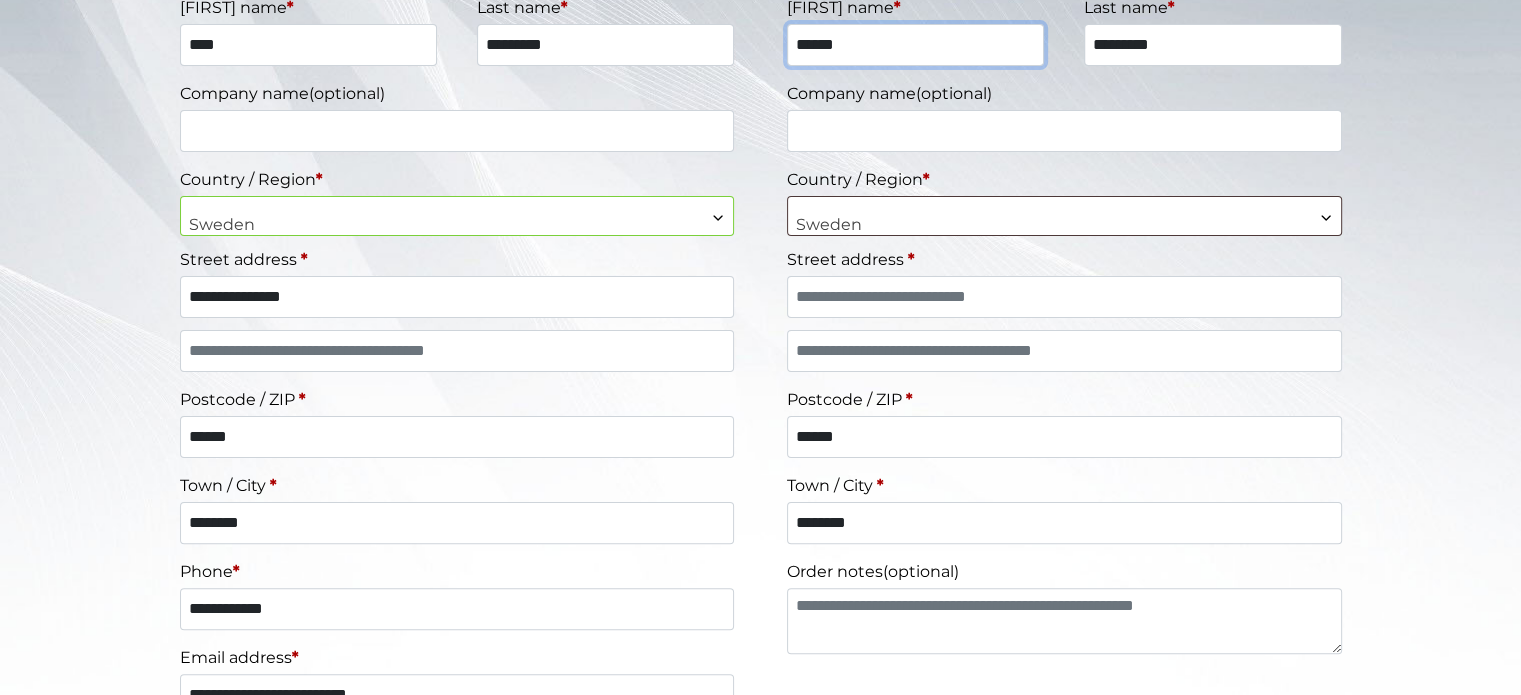 type on "******" 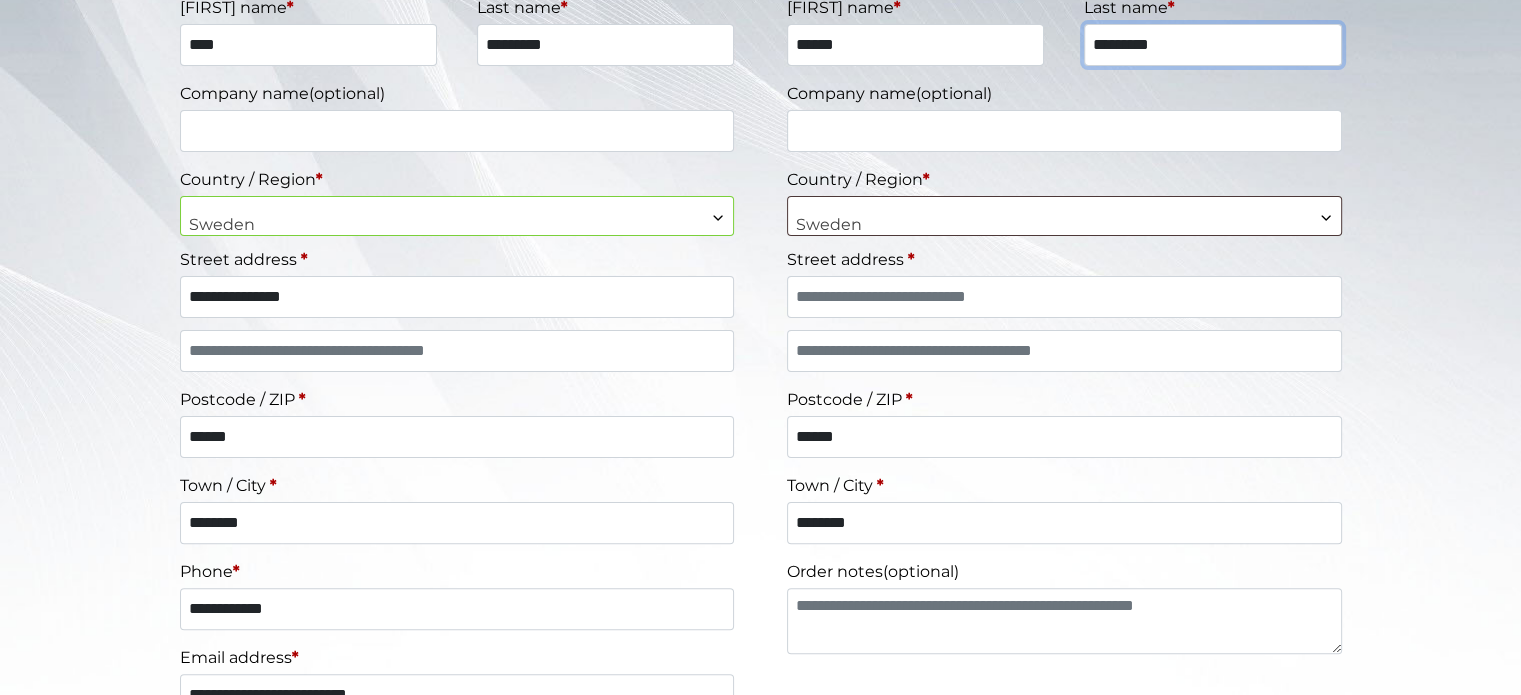 click on "*********" at bounding box center [1212, 45] 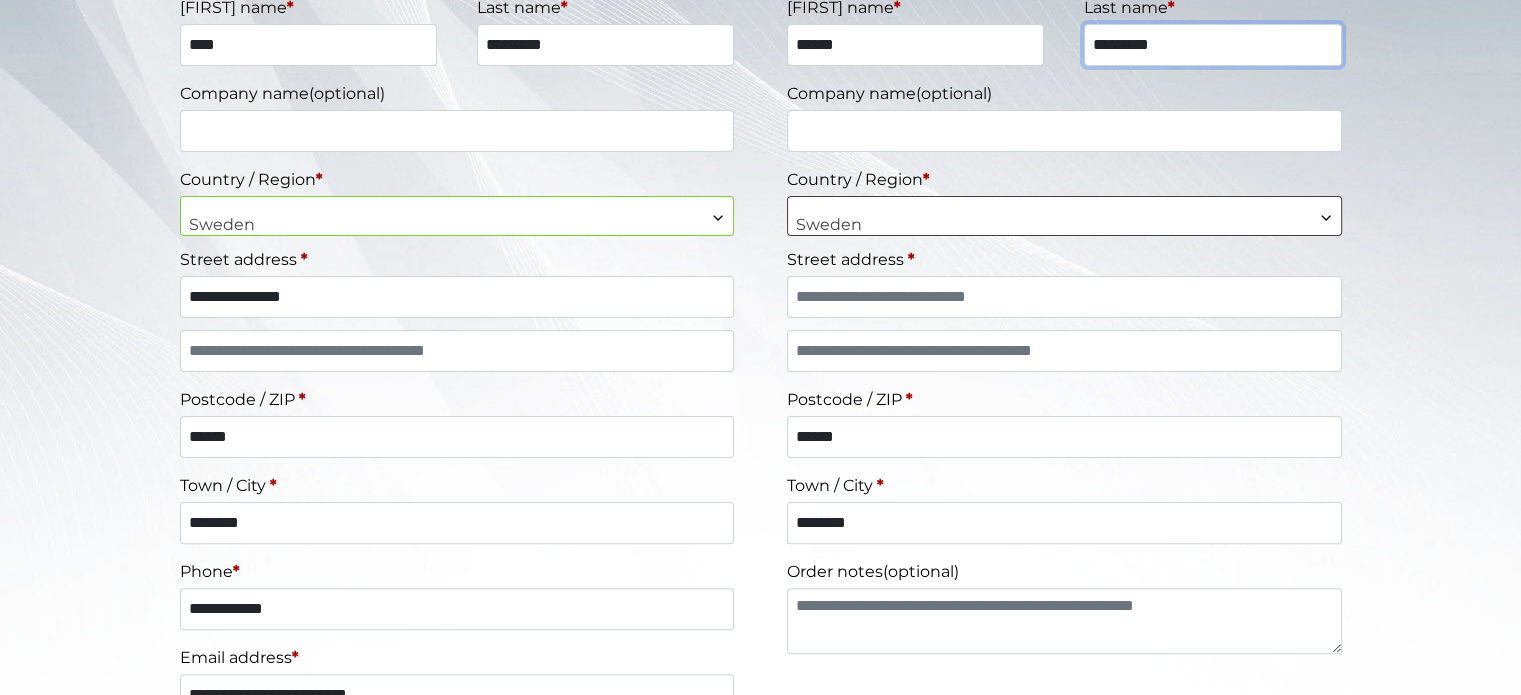 type on "*********" 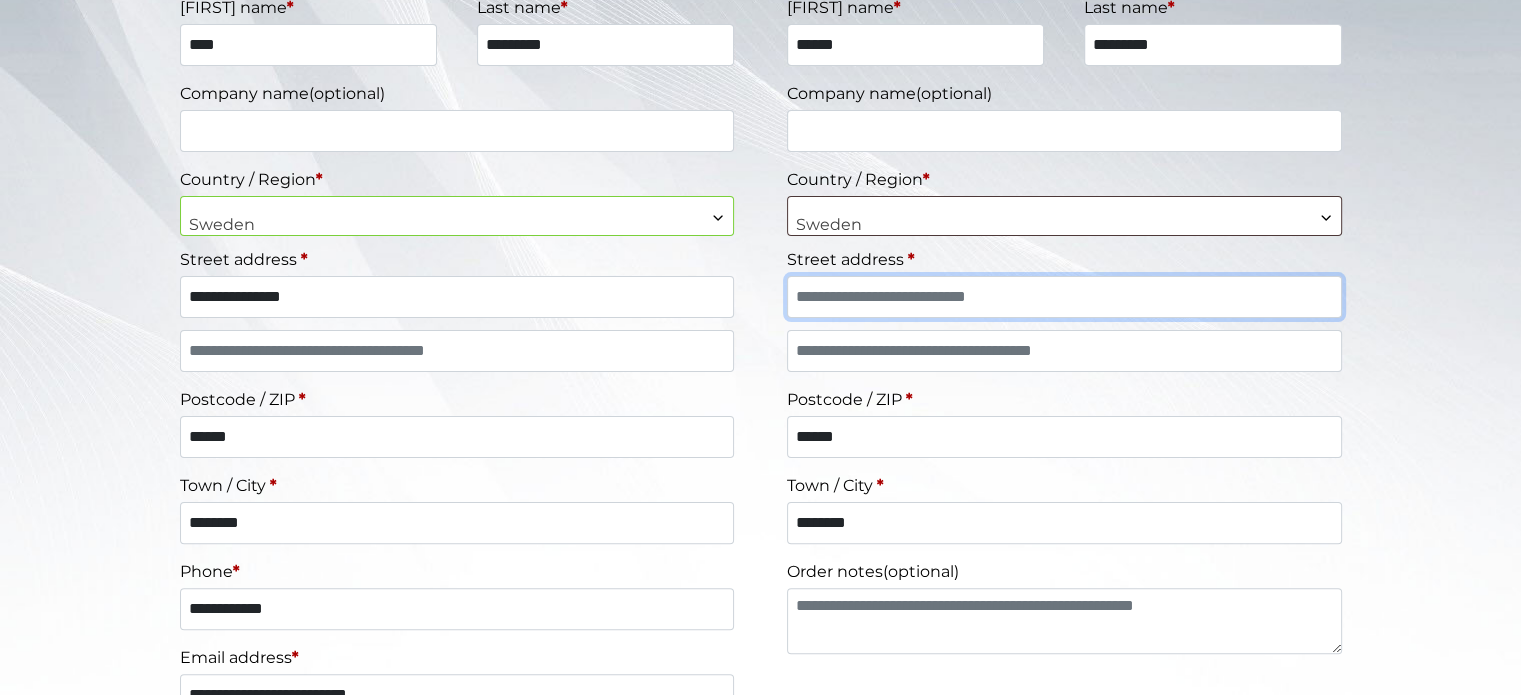 click on "Street address   *" at bounding box center [1064, 297] 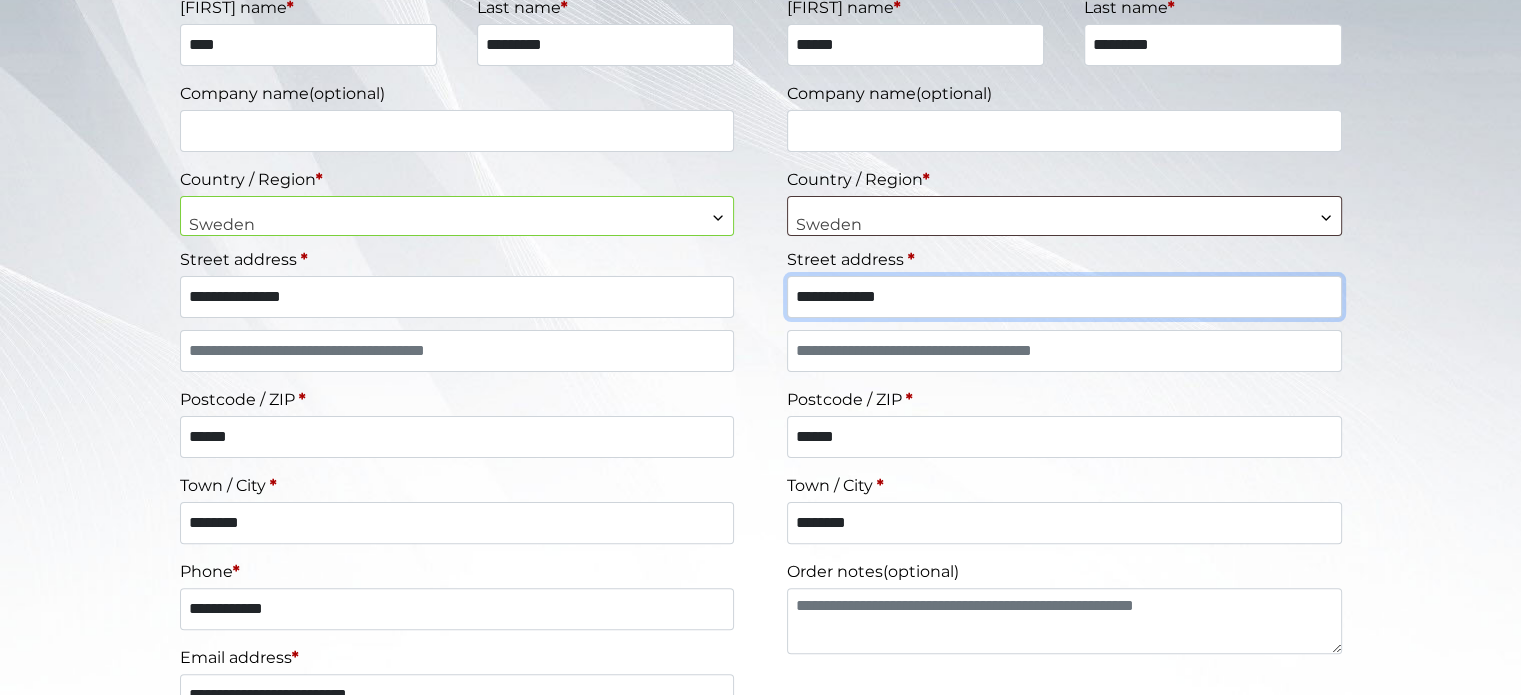 type on "**********" 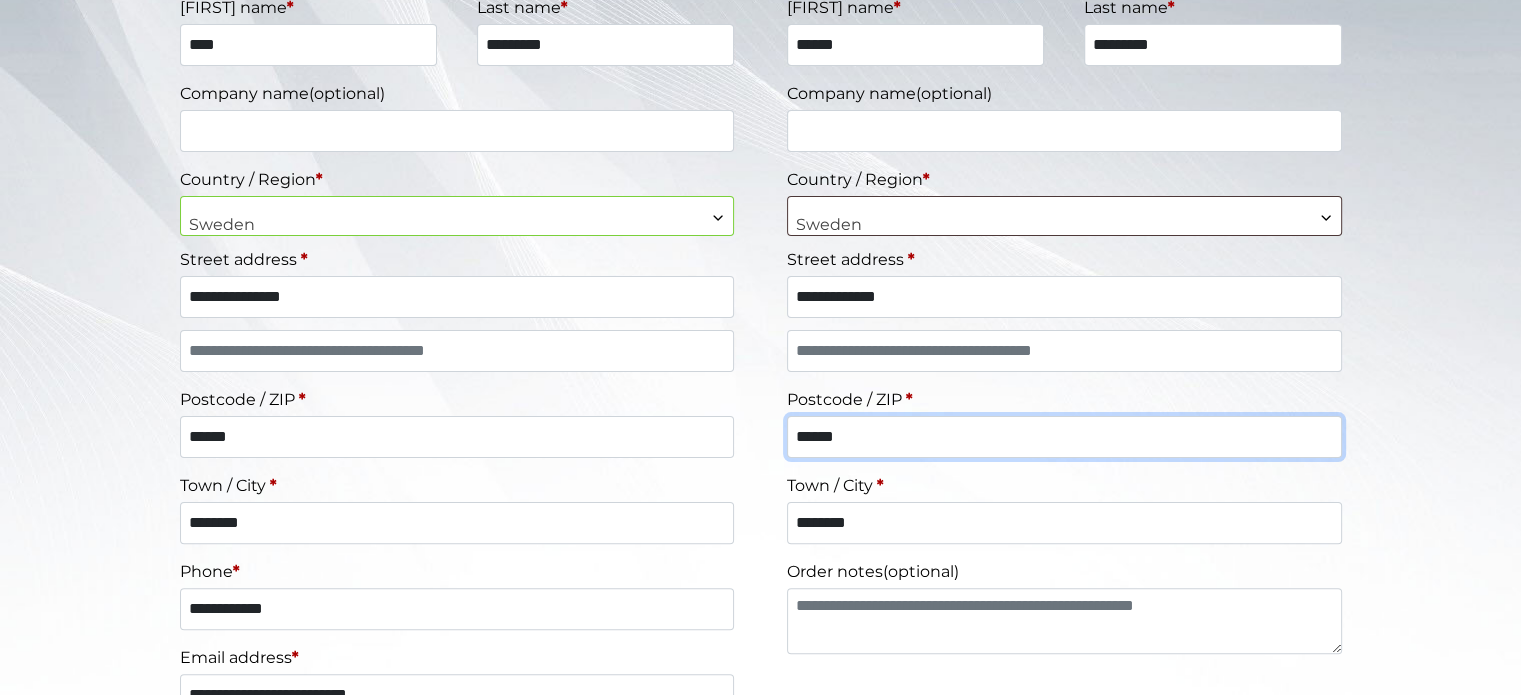 click on "******" at bounding box center [1064, 437] 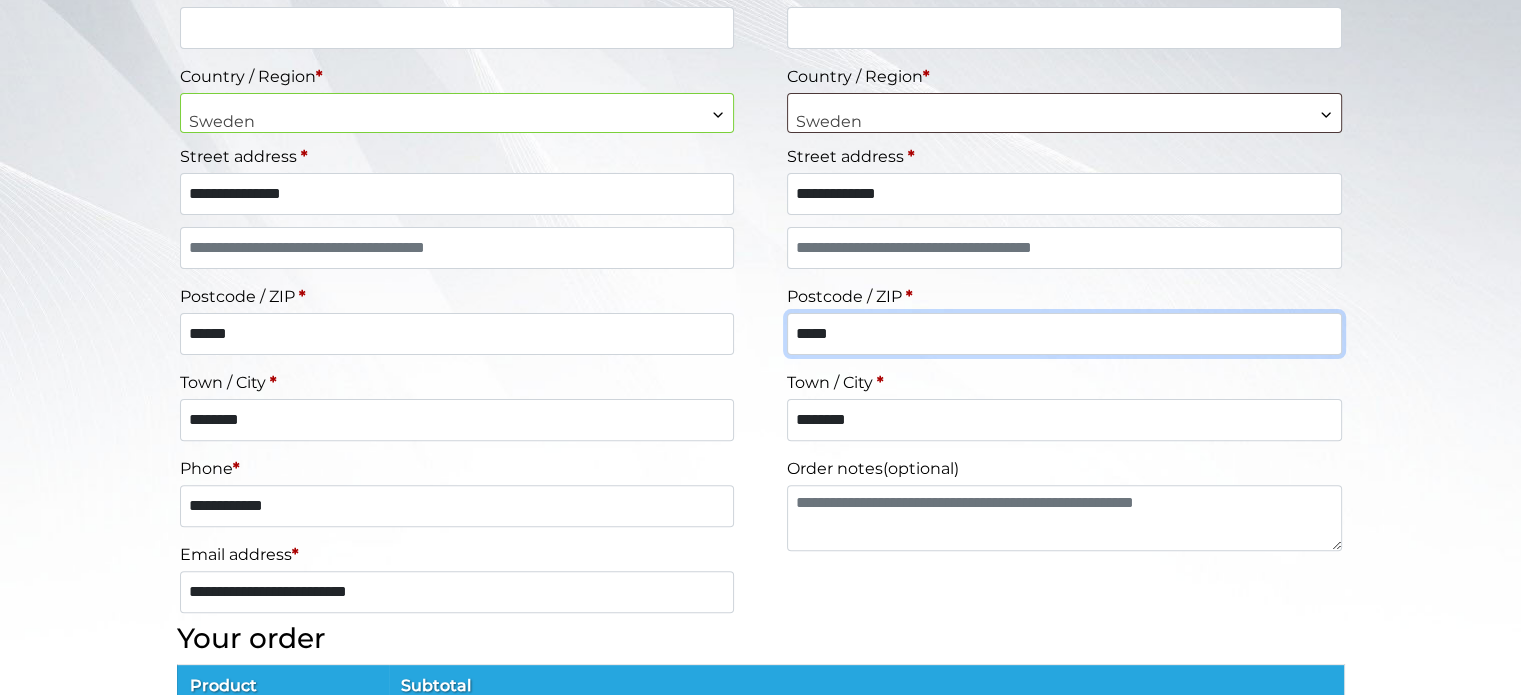 scroll, scrollTop: 518, scrollLeft: 0, axis: vertical 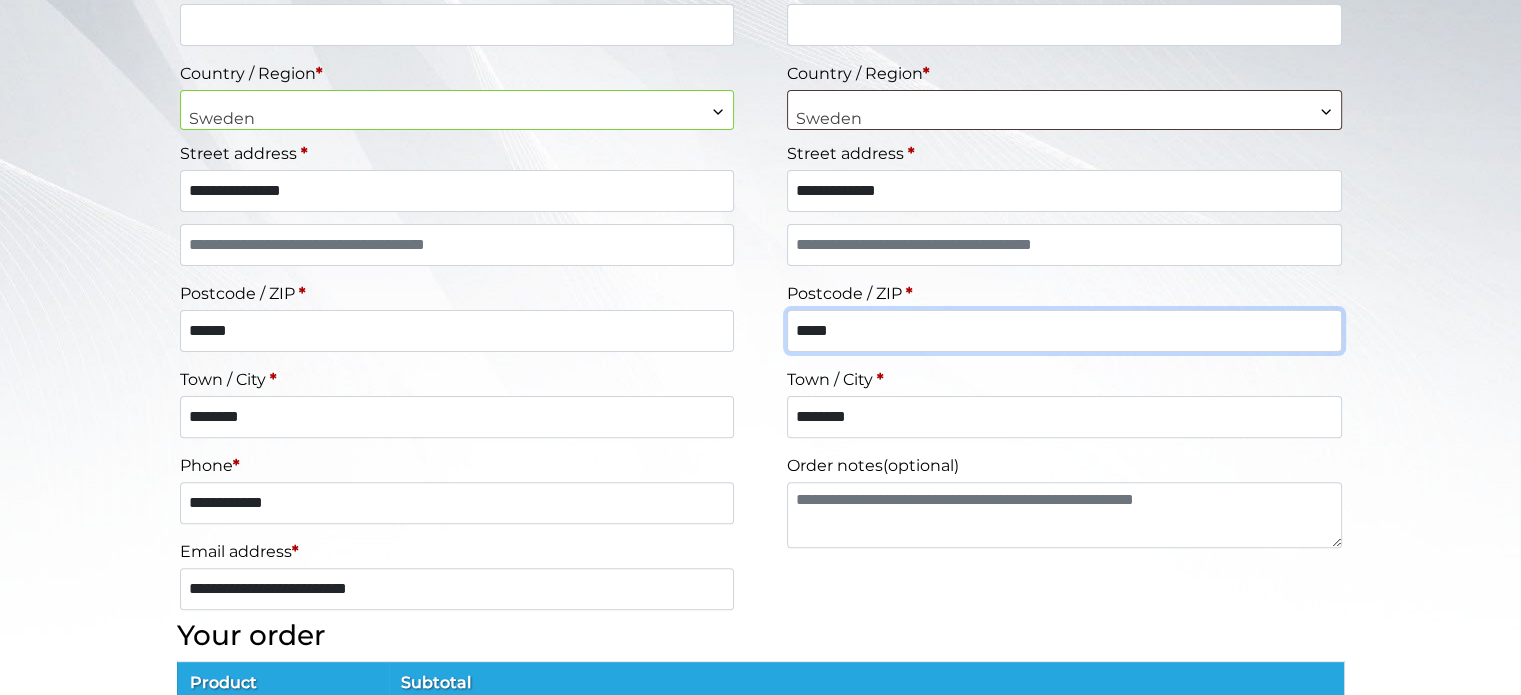 type on "*****" 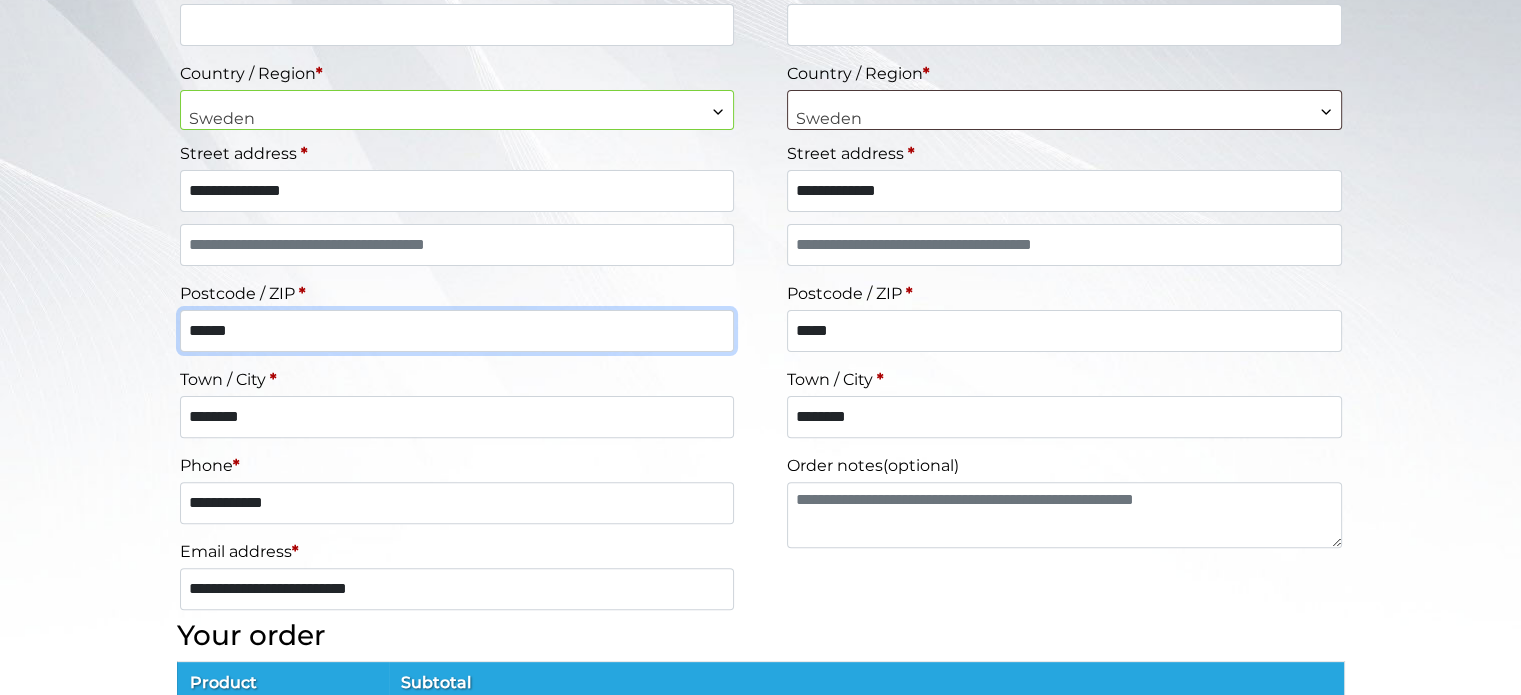 click on "******" at bounding box center [457, 331] 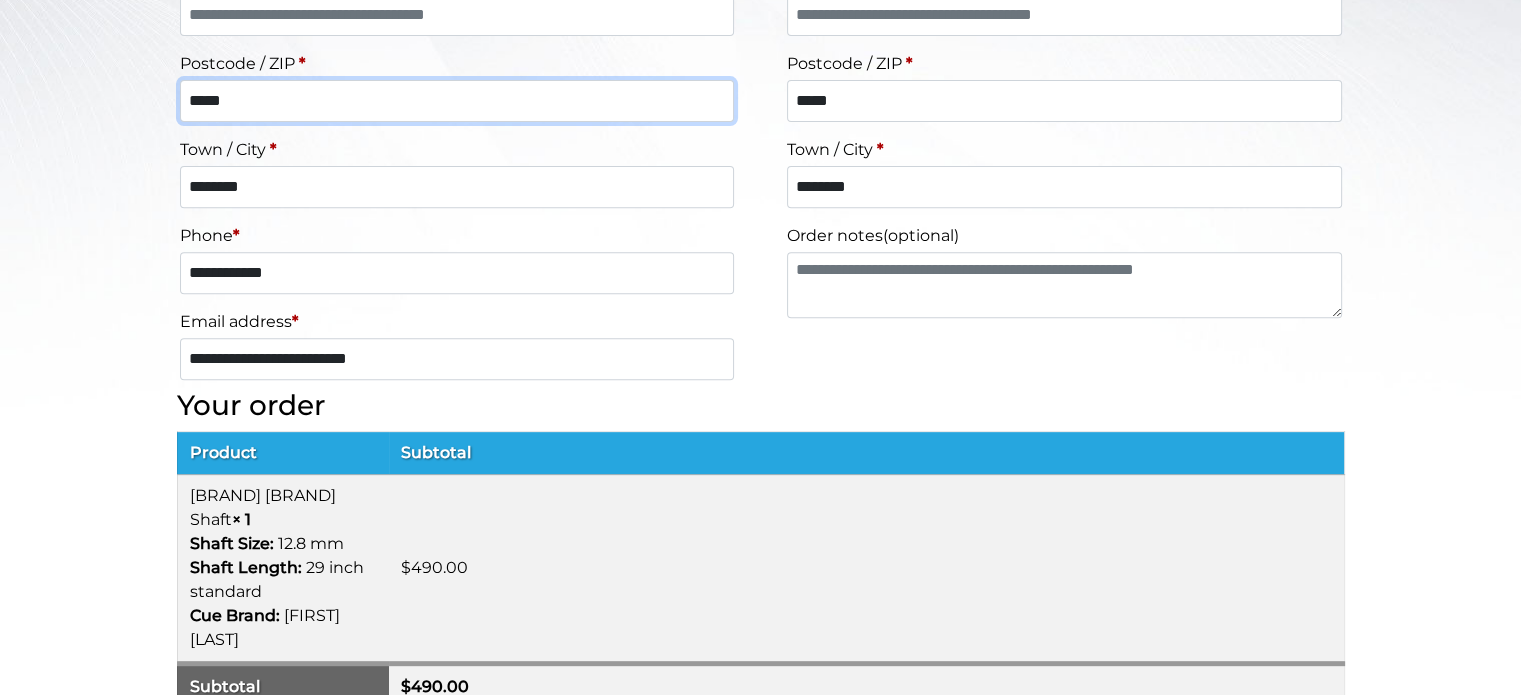 scroll, scrollTop: 754, scrollLeft: 0, axis: vertical 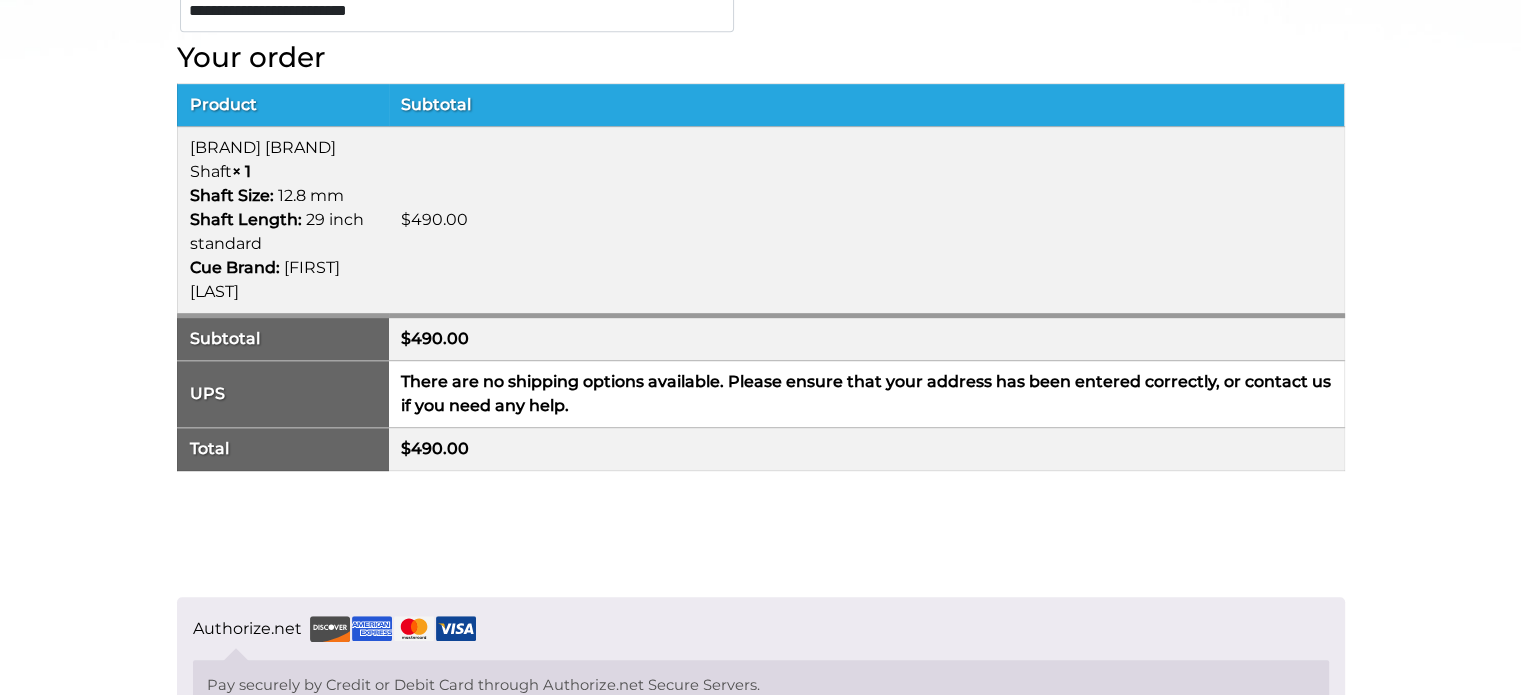 type on "*****" 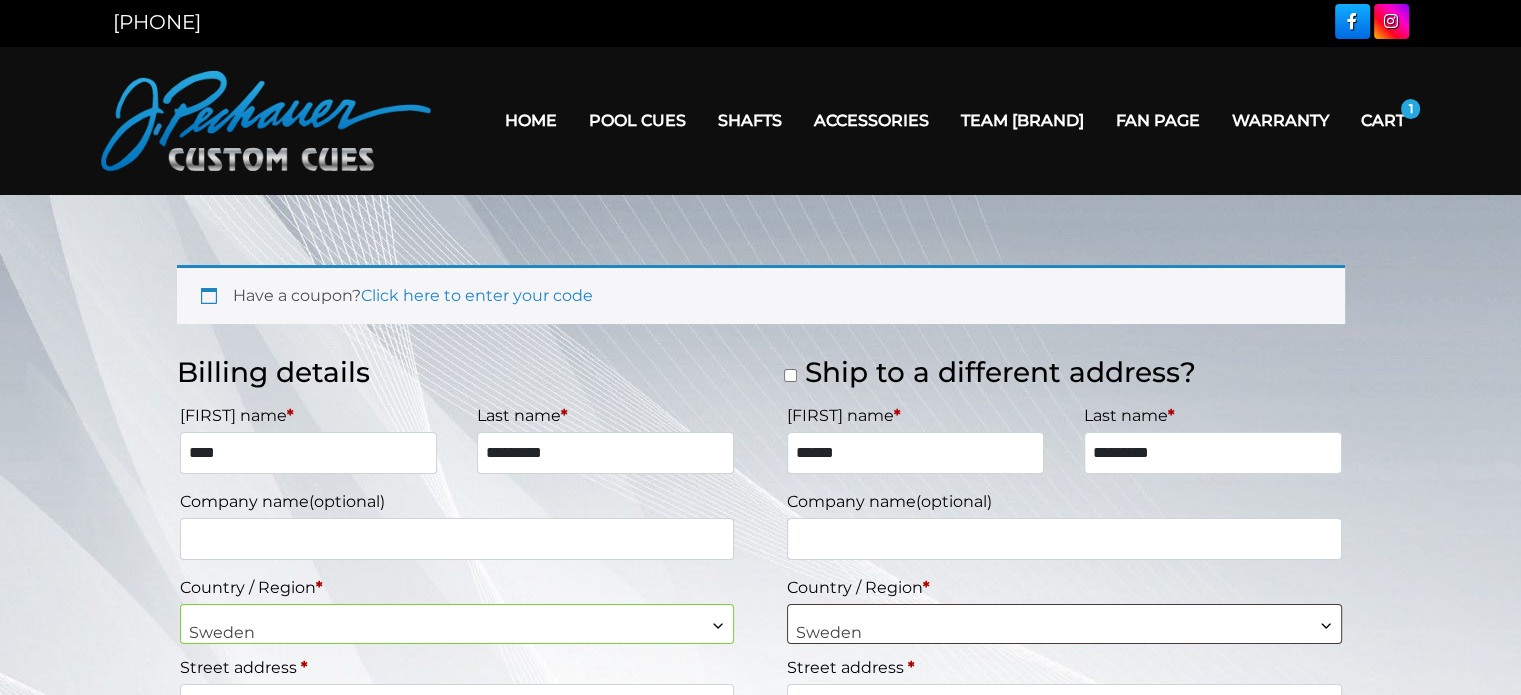 scroll, scrollTop: 0, scrollLeft: 0, axis: both 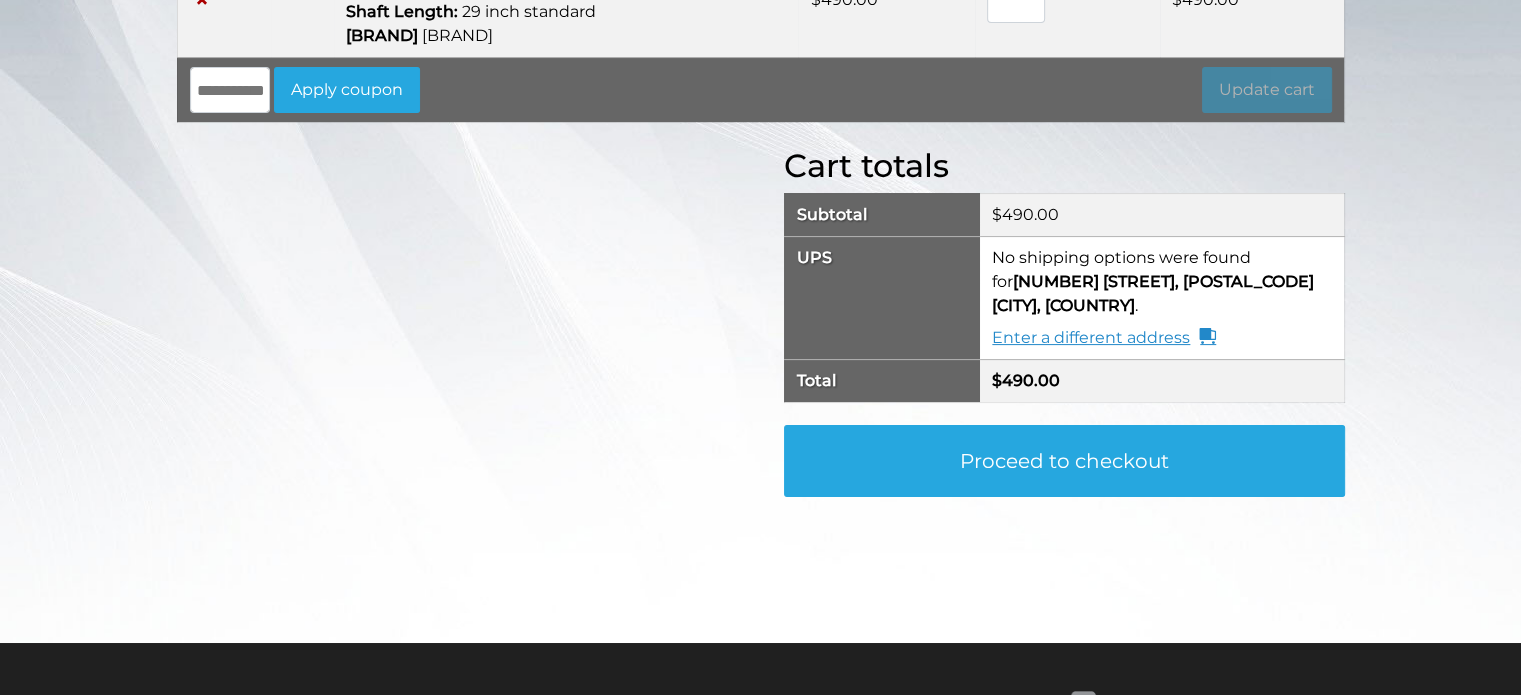 click on "Enter a different address" at bounding box center [1104, 338] 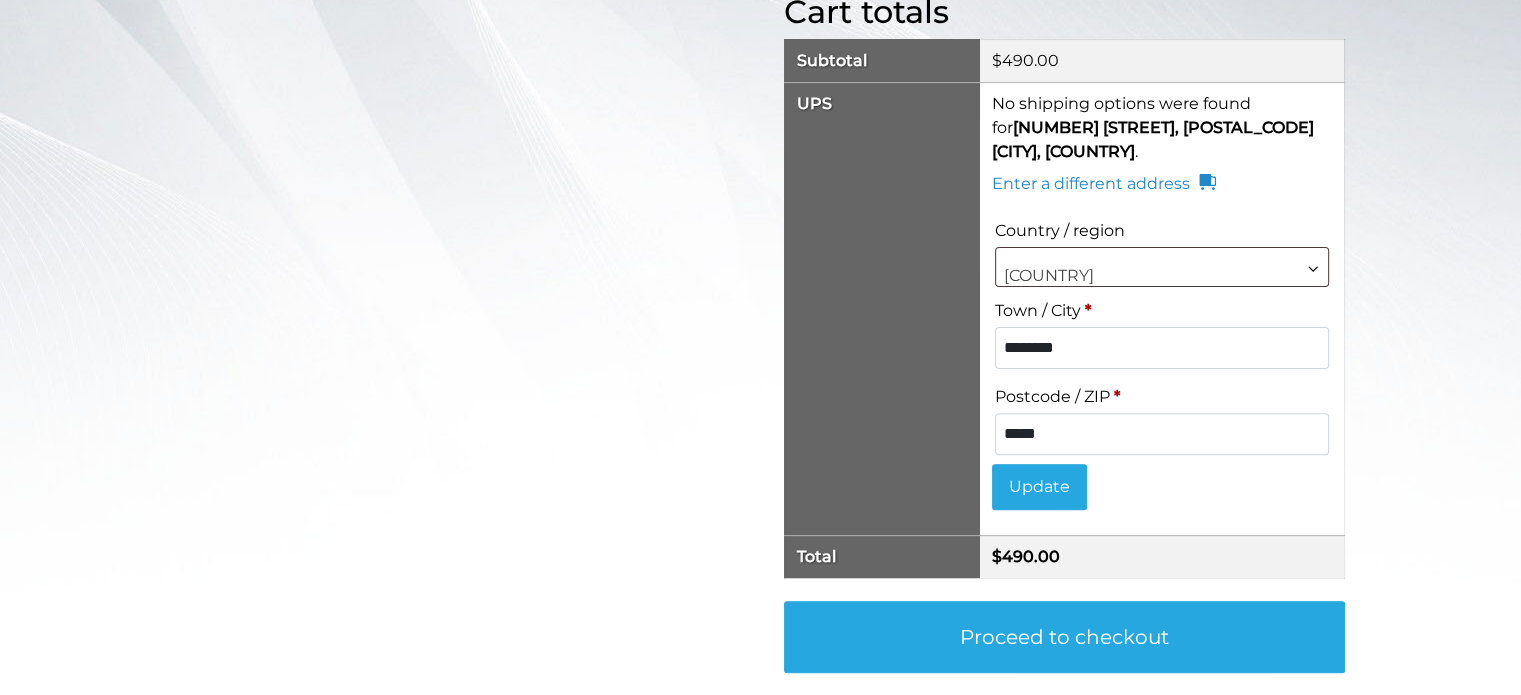 scroll, scrollTop: 576, scrollLeft: 0, axis: vertical 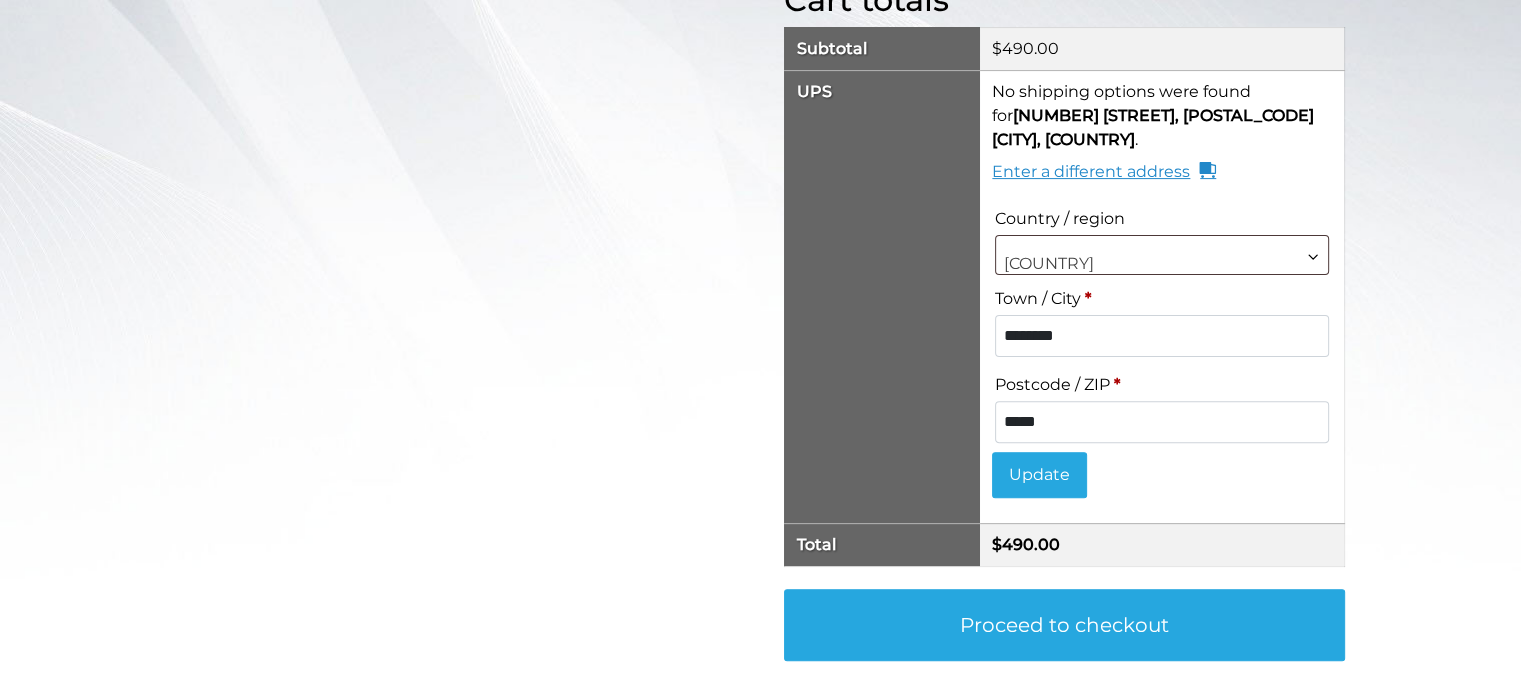click on "Enter a different address" at bounding box center [1104, 172] 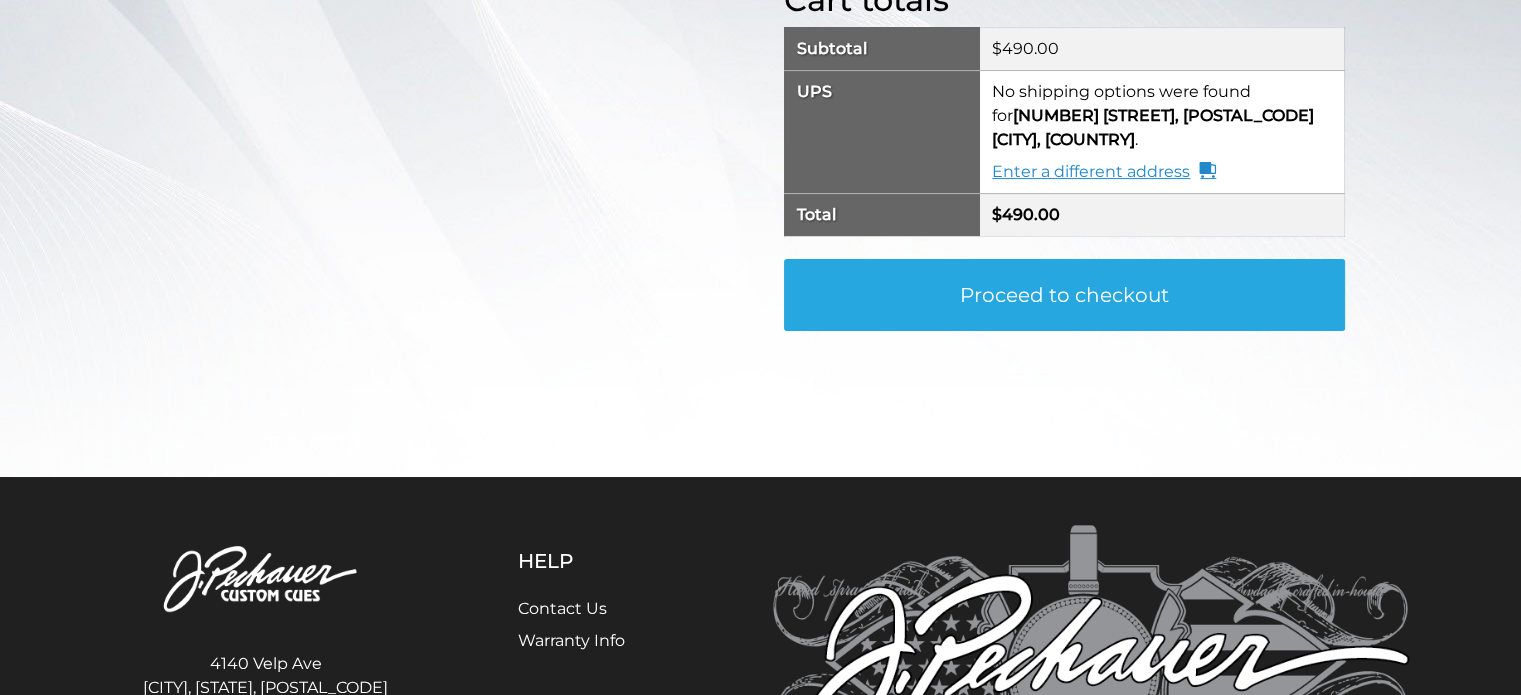 click on "Enter a different address" at bounding box center (1104, 172) 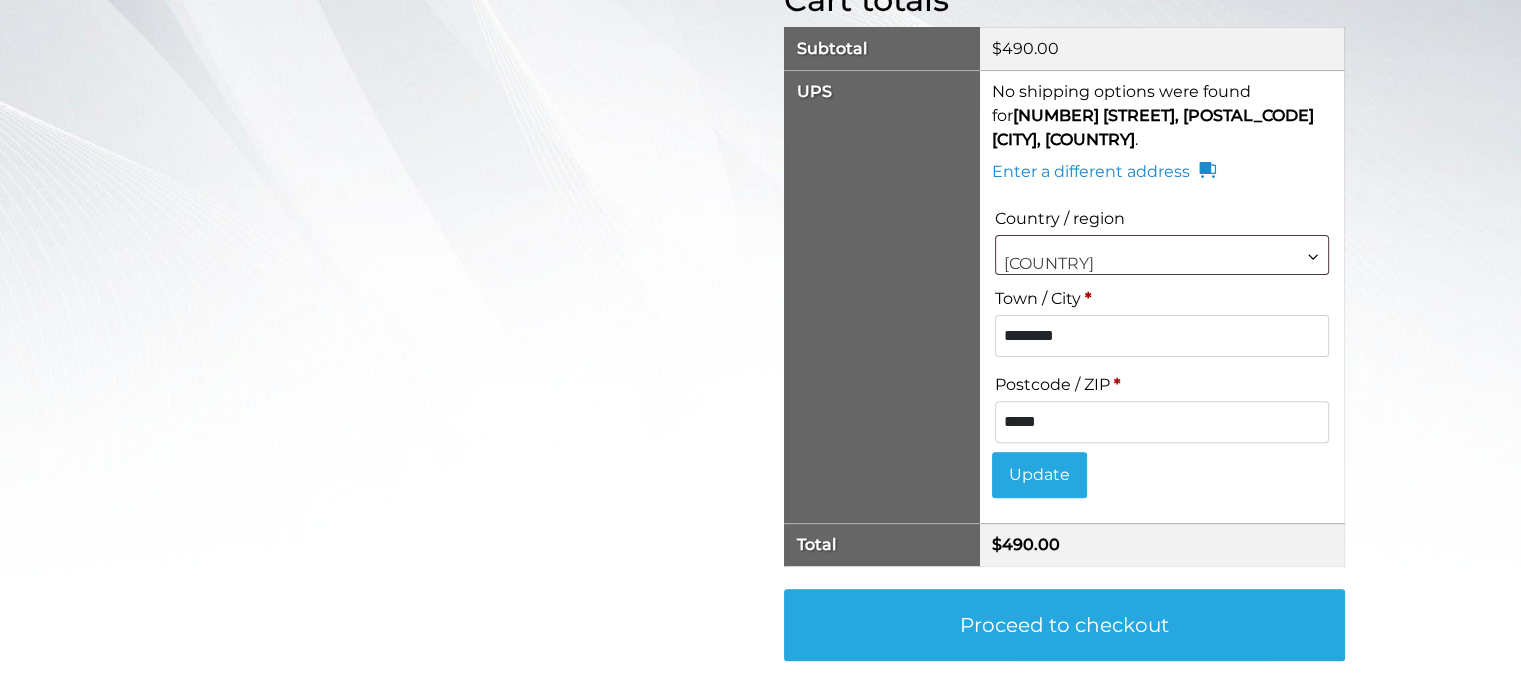 click on "*****" at bounding box center (1161, 422) 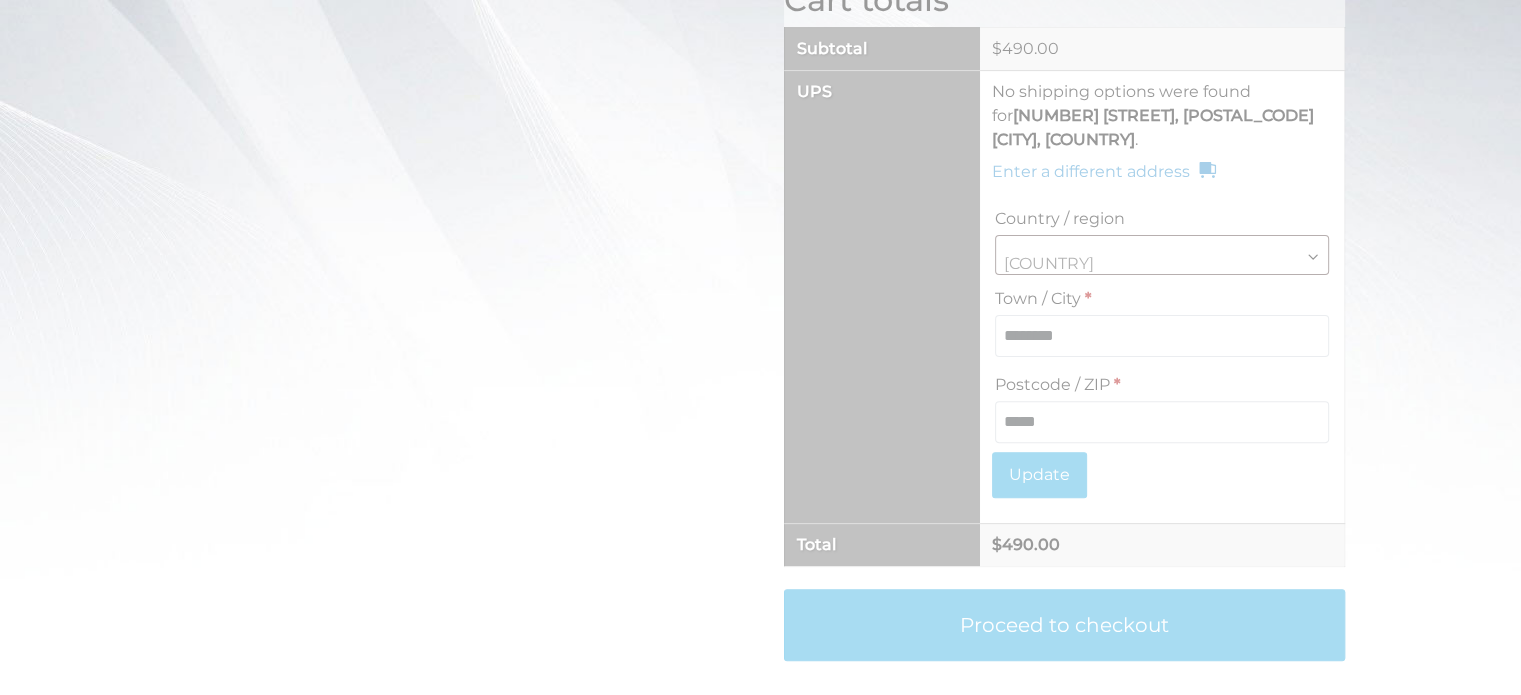 scroll, scrollTop: 666, scrollLeft: 0, axis: vertical 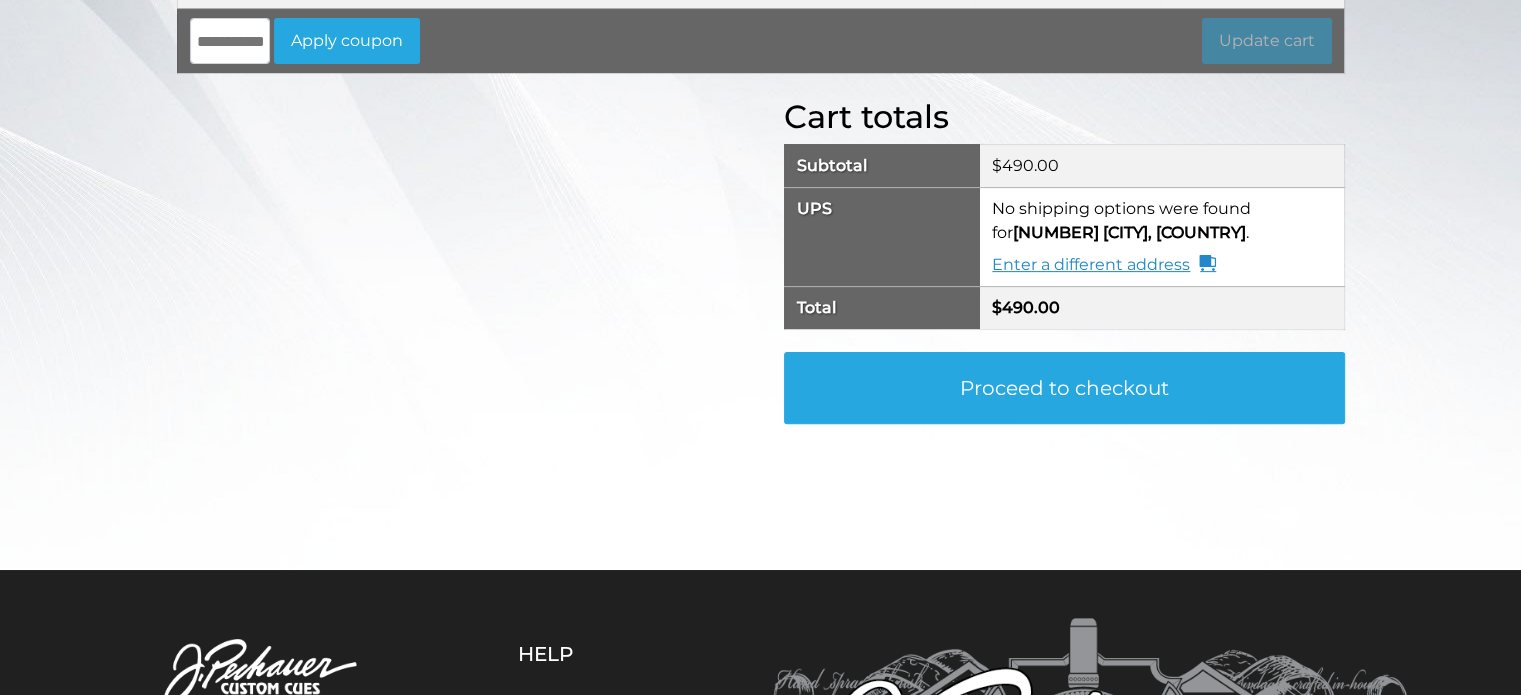click on "Enter a different address" at bounding box center [1104, 265] 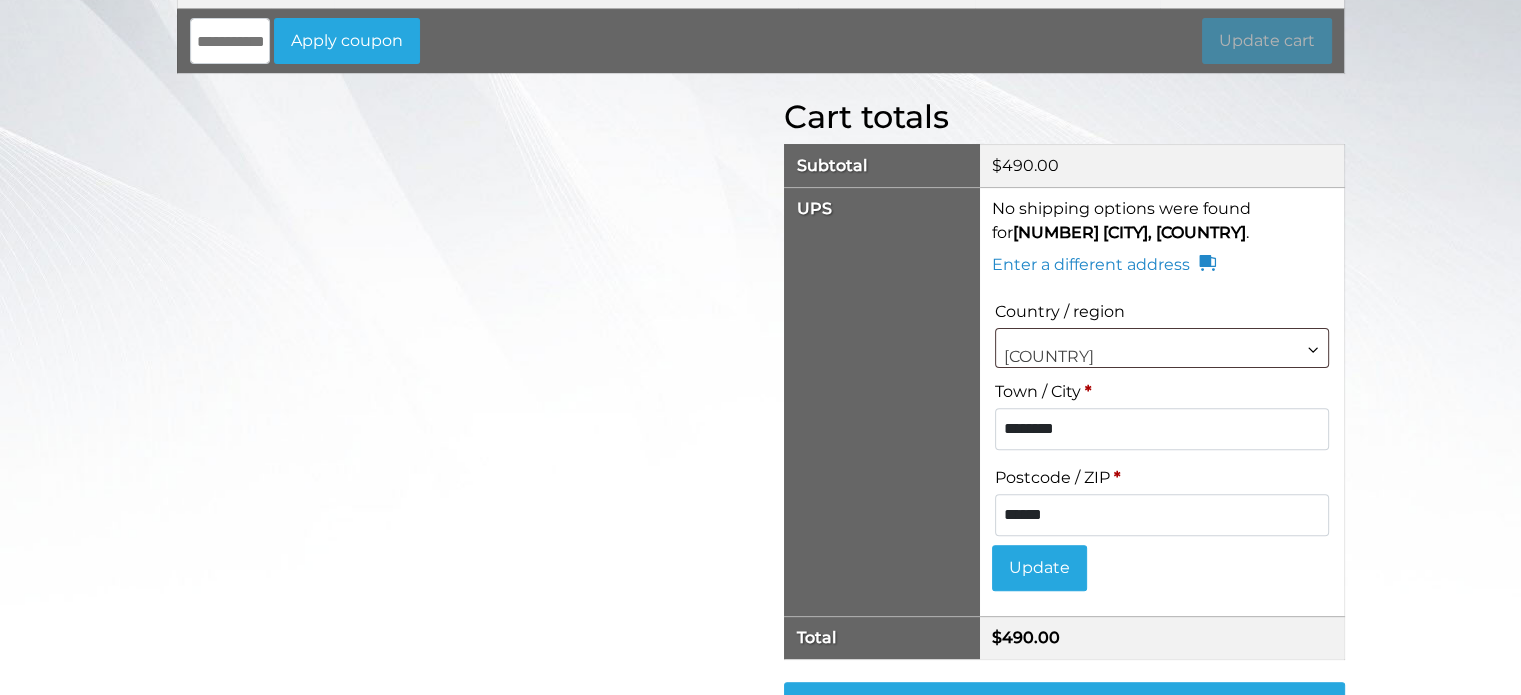 click on "******" at bounding box center [1161, 515] 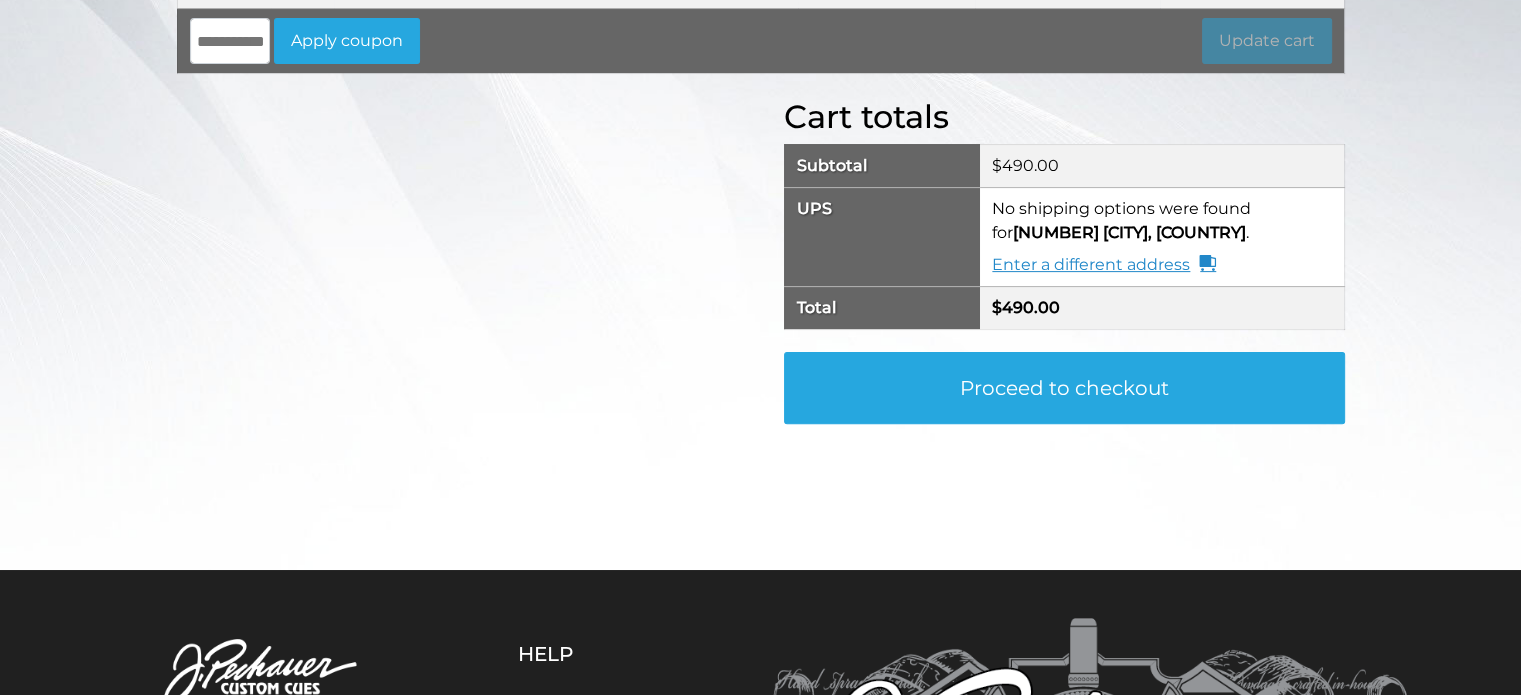 click on "Enter a different address" at bounding box center [1104, 265] 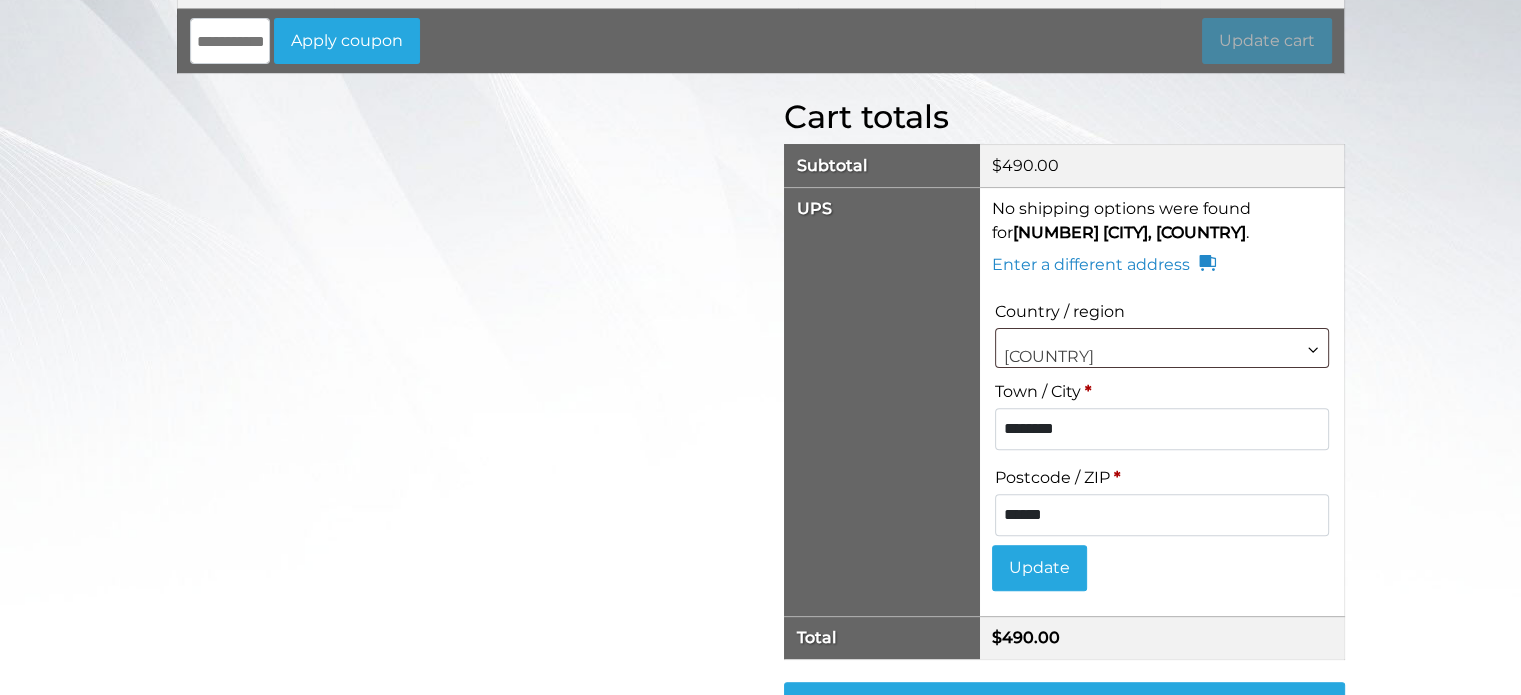 click on "******" at bounding box center (1161, 515) 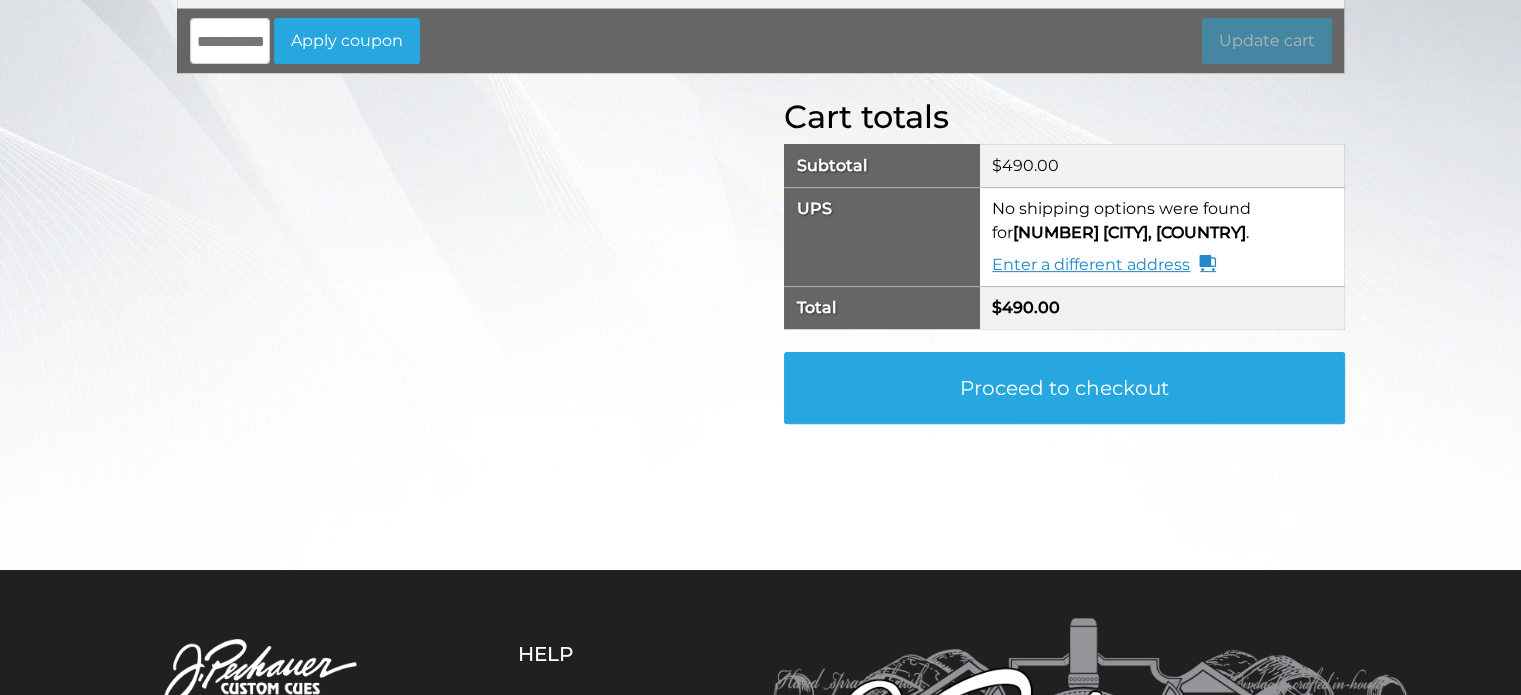 click on "Enter a different address" at bounding box center [1104, 265] 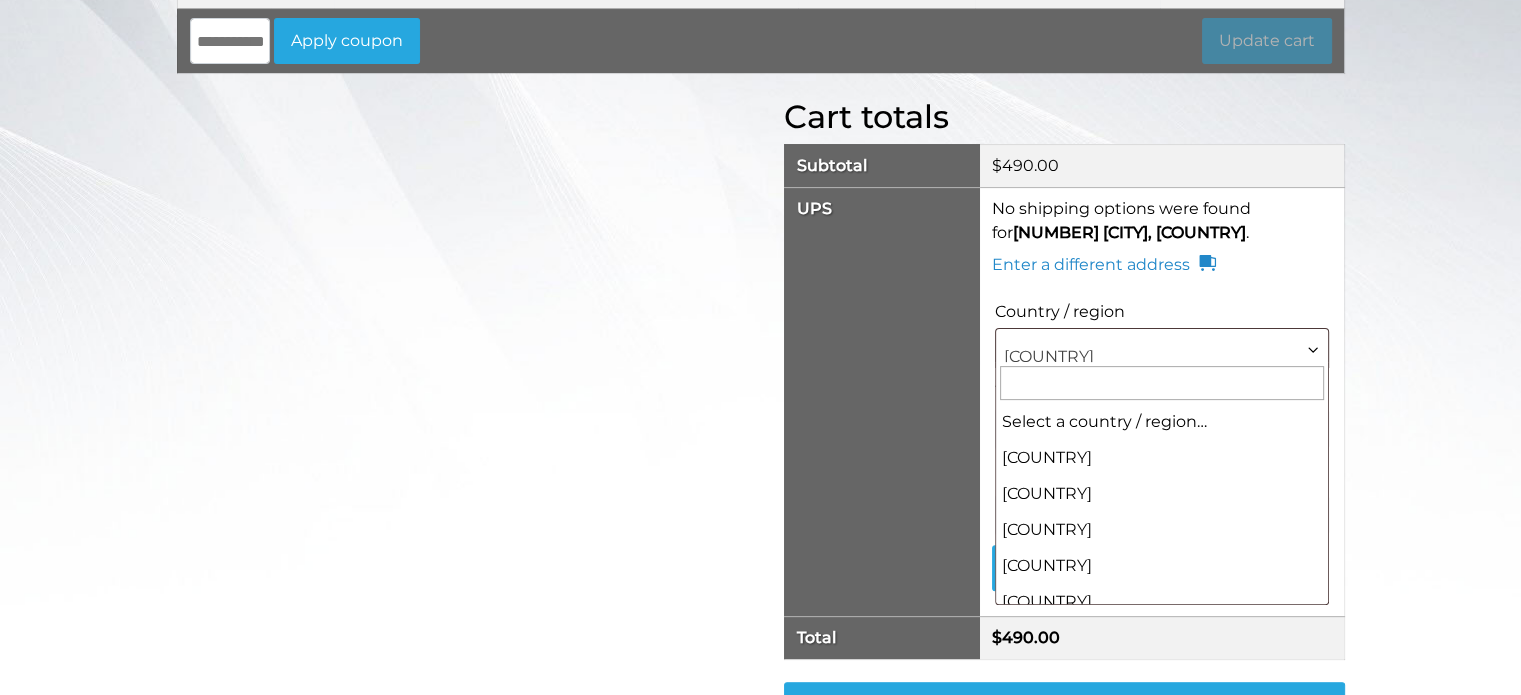 scroll, scrollTop: 7632, scrollLeft: 0, axis: vertical 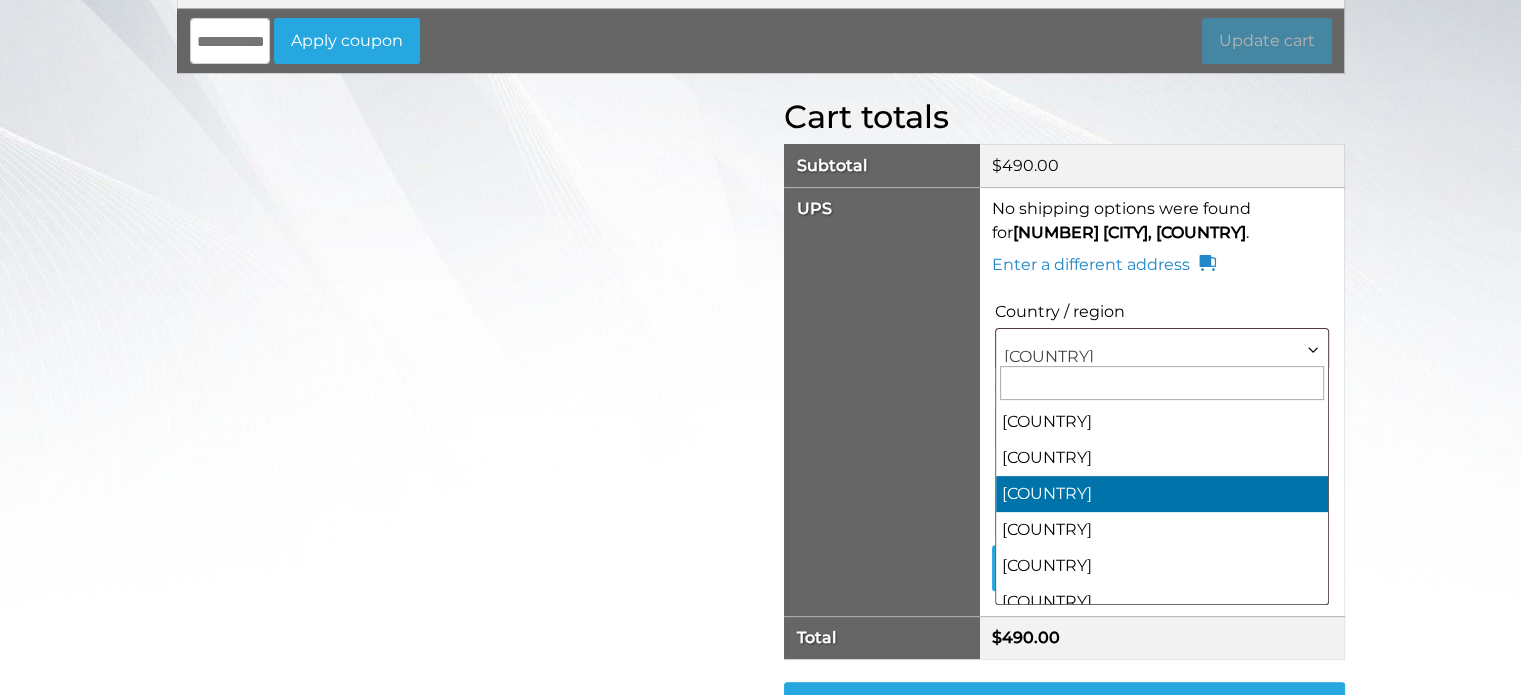 click at bounding box center [1313, 350] 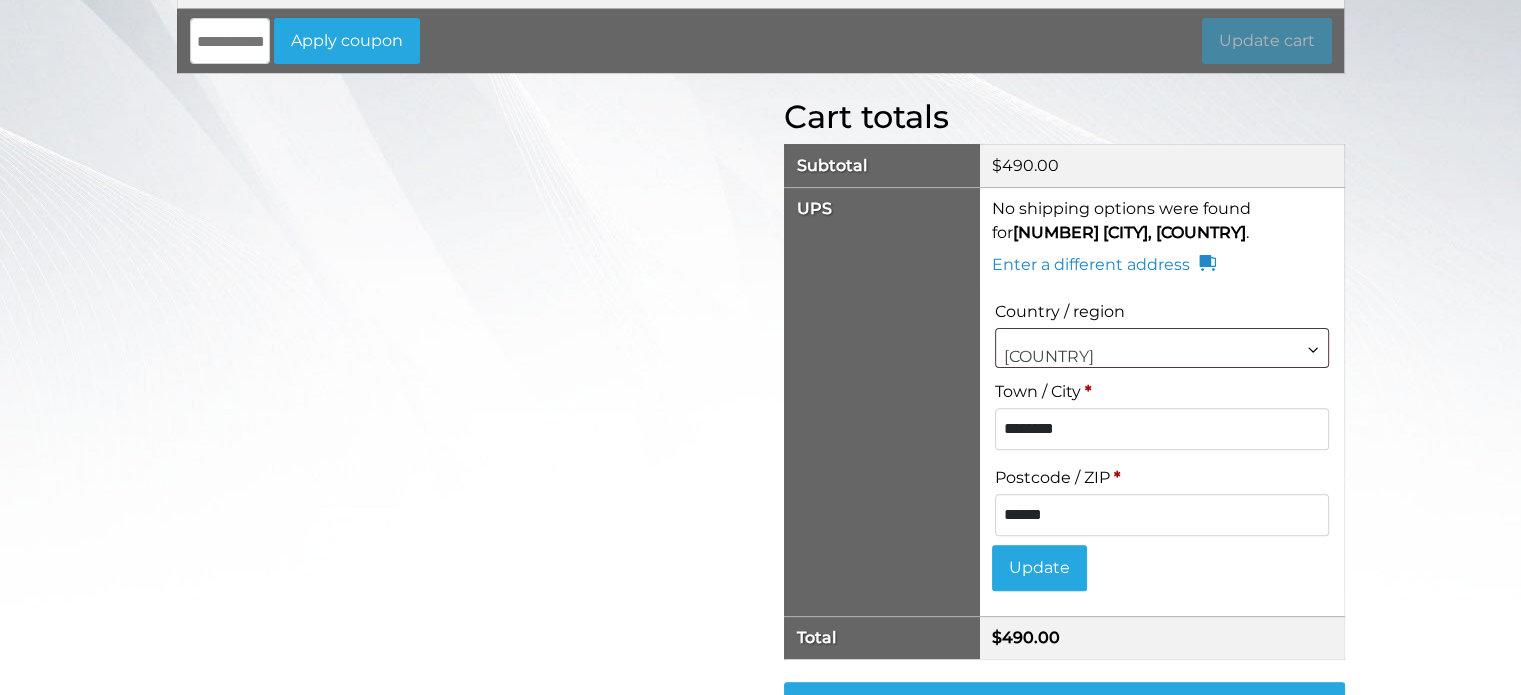 click on "******" at bounding box center (1161, 515) 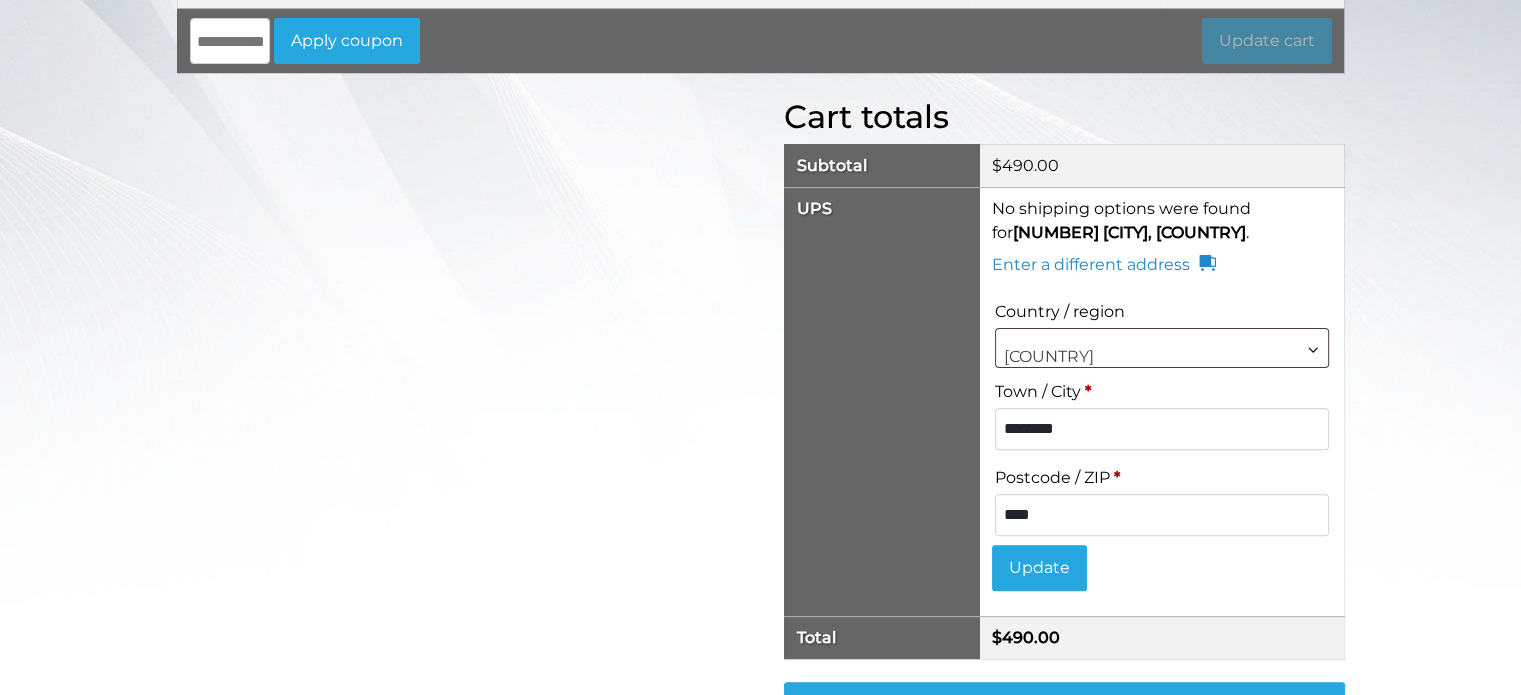 type on "******" 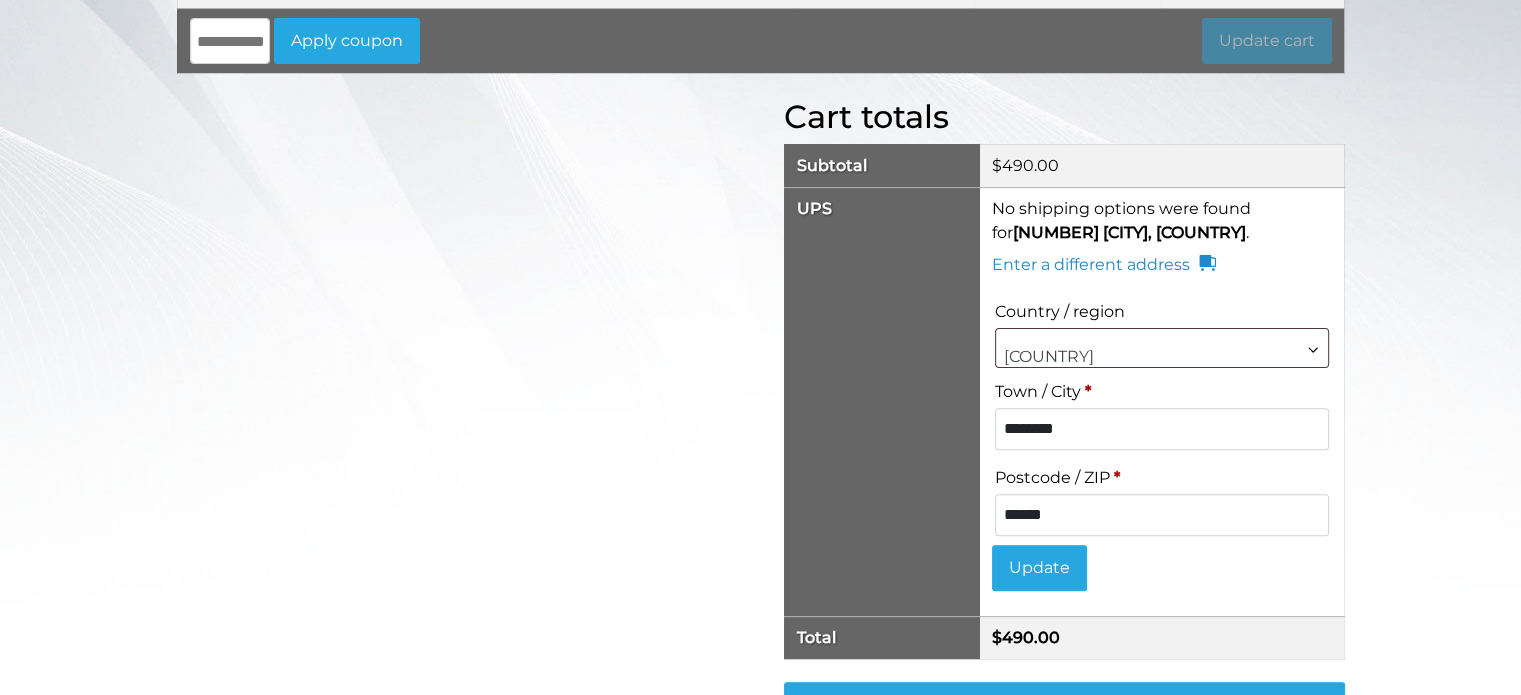 click on "Update" at bounding box center [1039, 568] 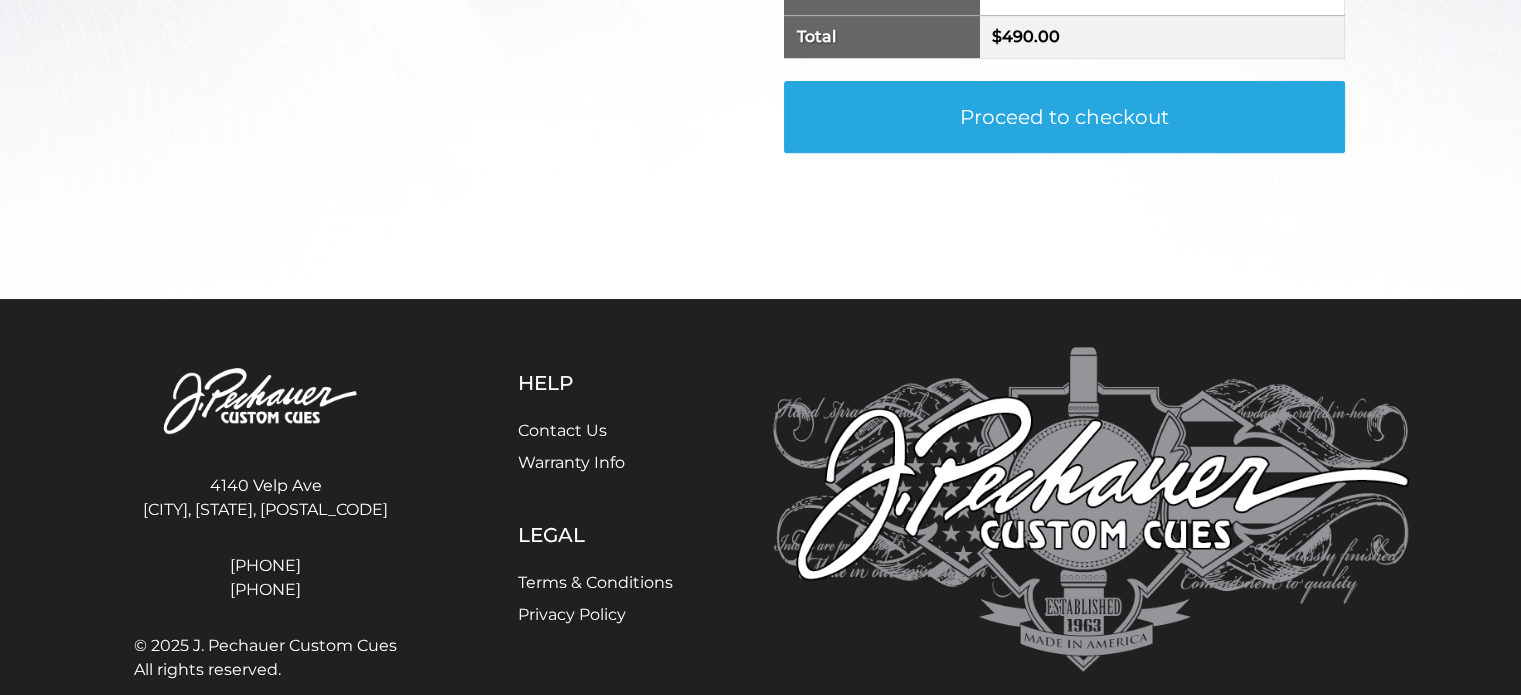 scroll, scrollTop: 877, scrollLeft: 0, axis: vertical 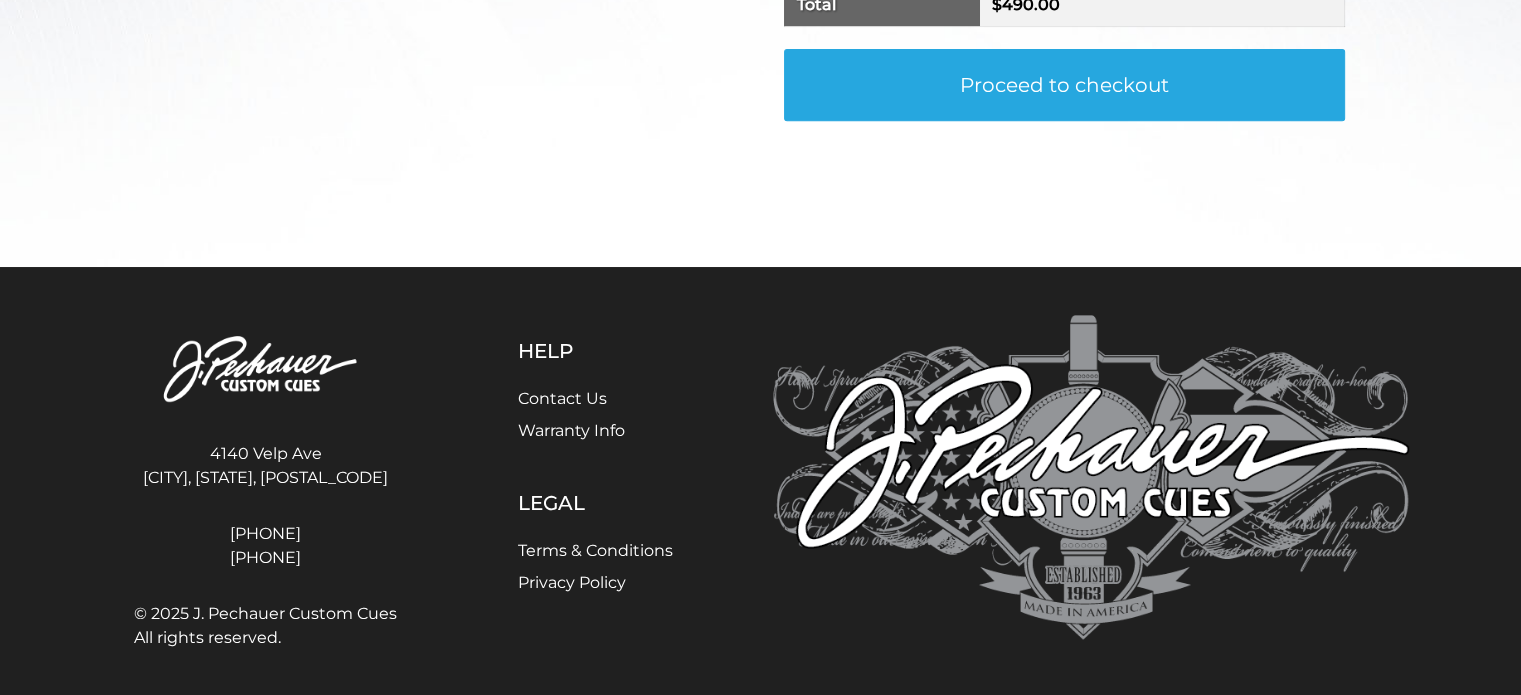 click on "Contact Us" at bounding box center [562, 398] 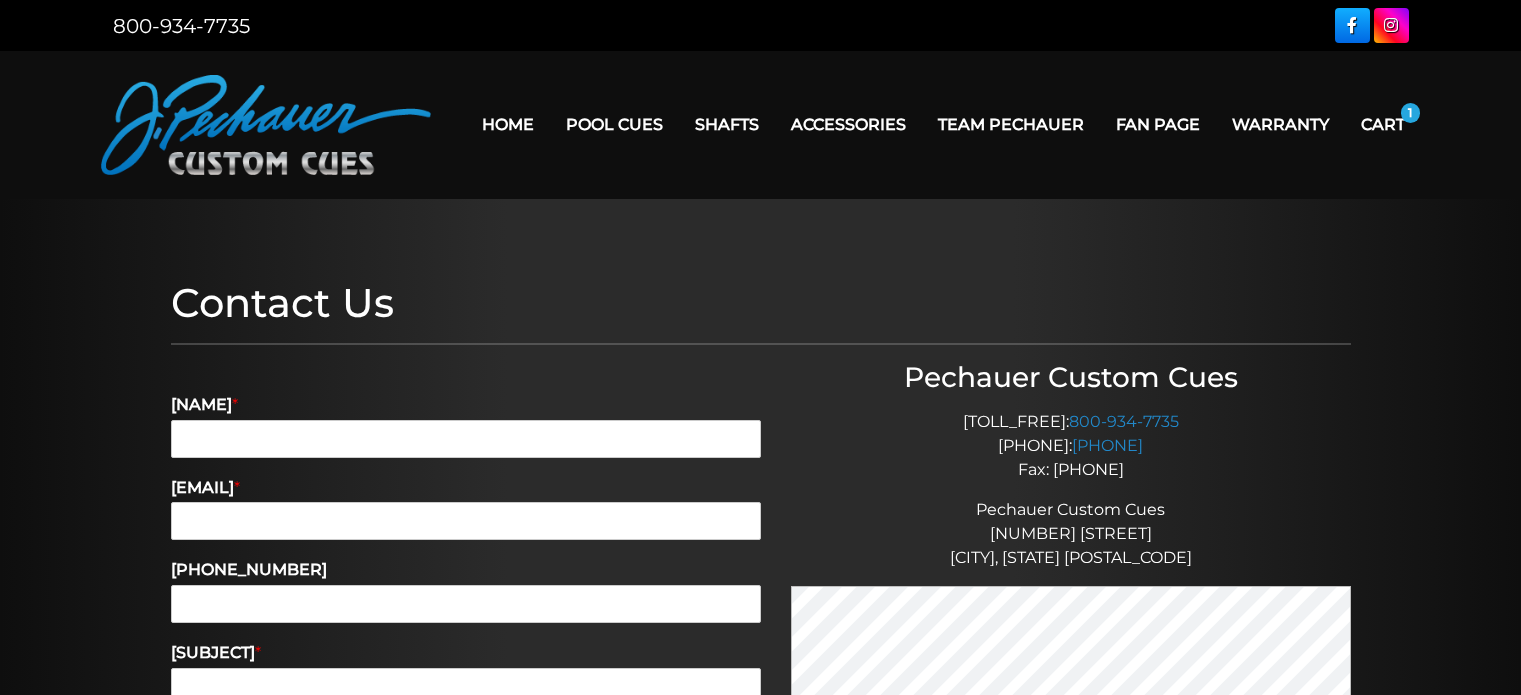scroll, scrollTop: 0, scrollLeft: 0, axis: both 